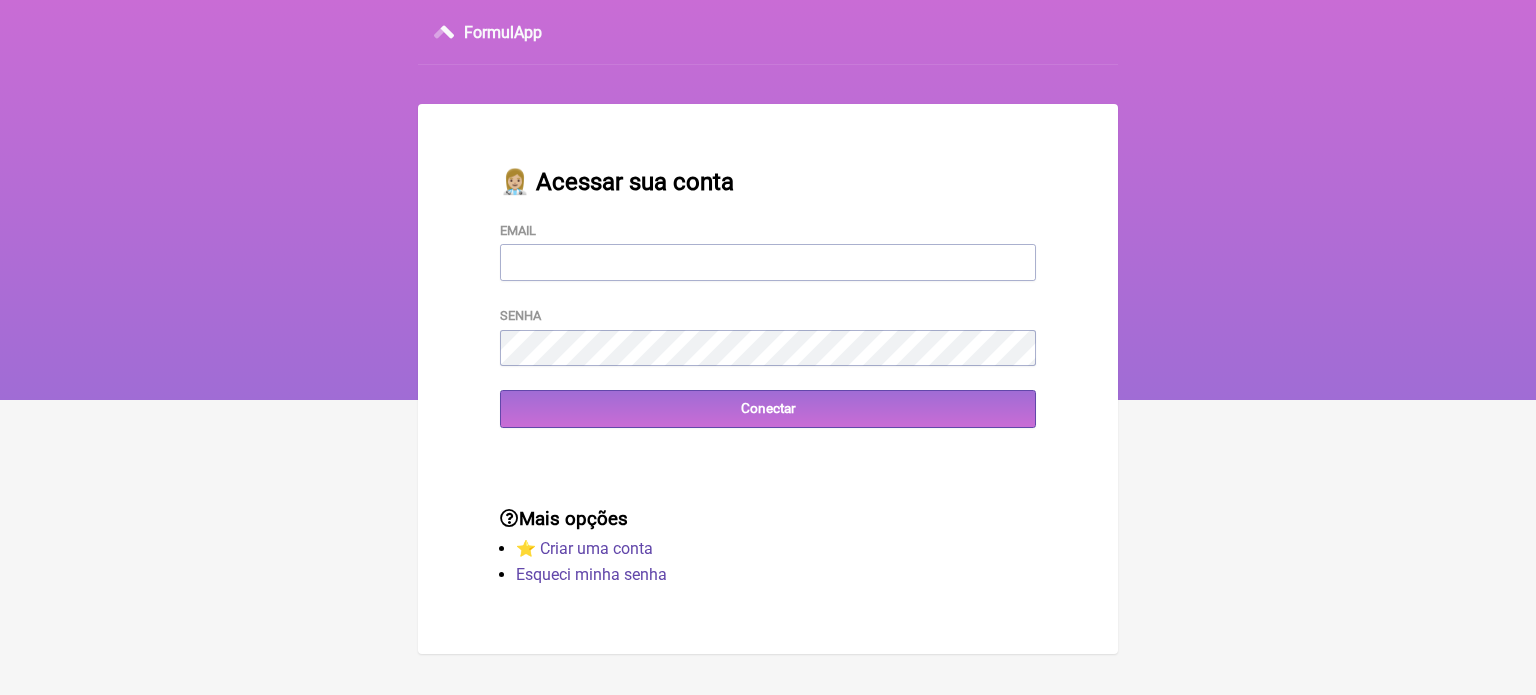 scroll, scrollTop: 0, scrollLeft: 0, axis: both 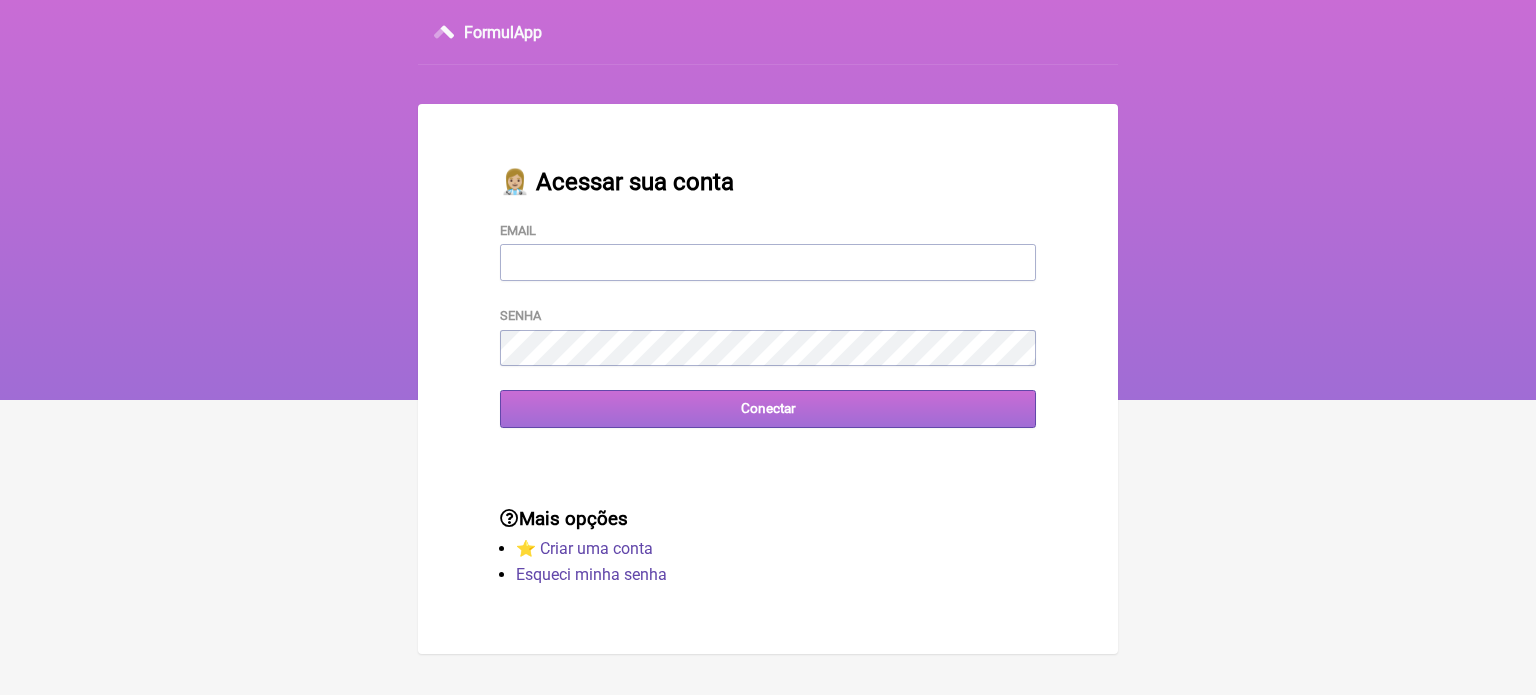 type on "wagnercarvalho8218@yahoo.com.br" 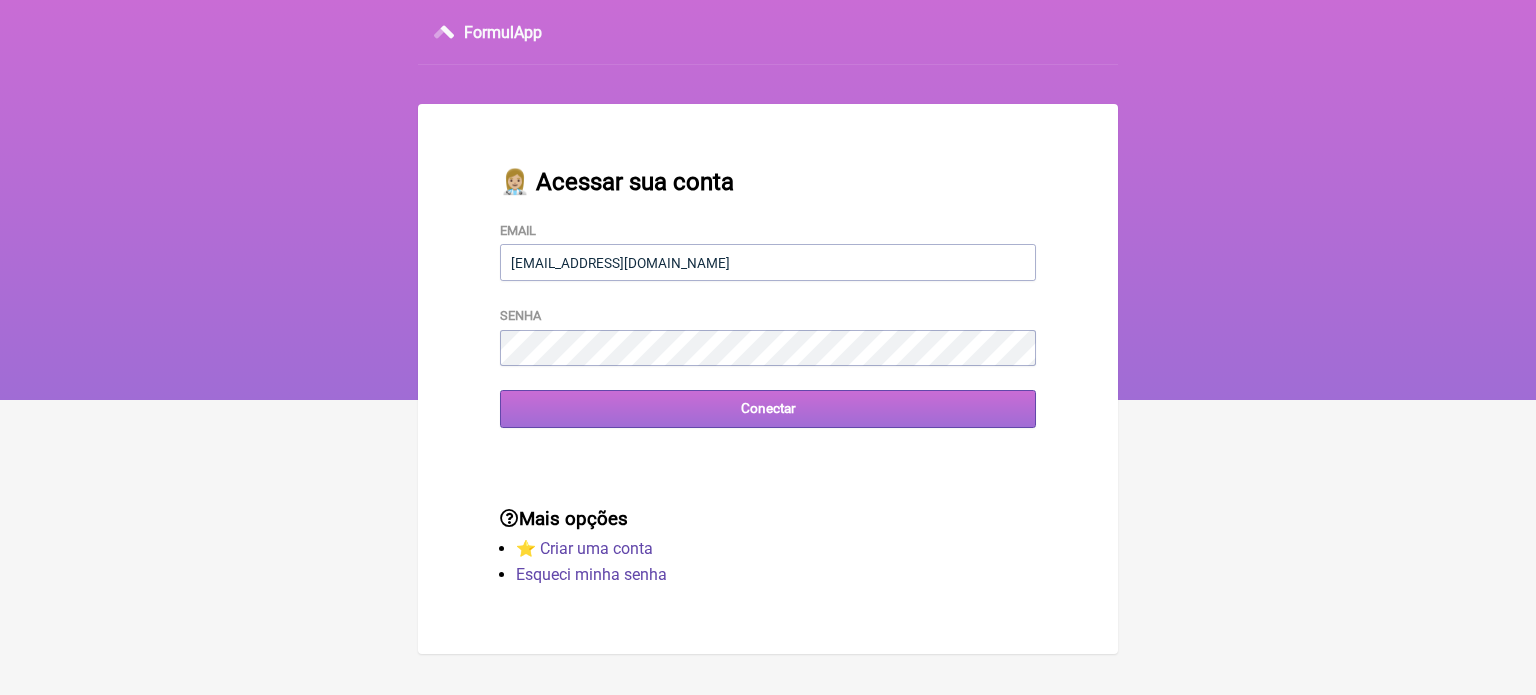 click on "Conectar" at bounding box center [768, 408] 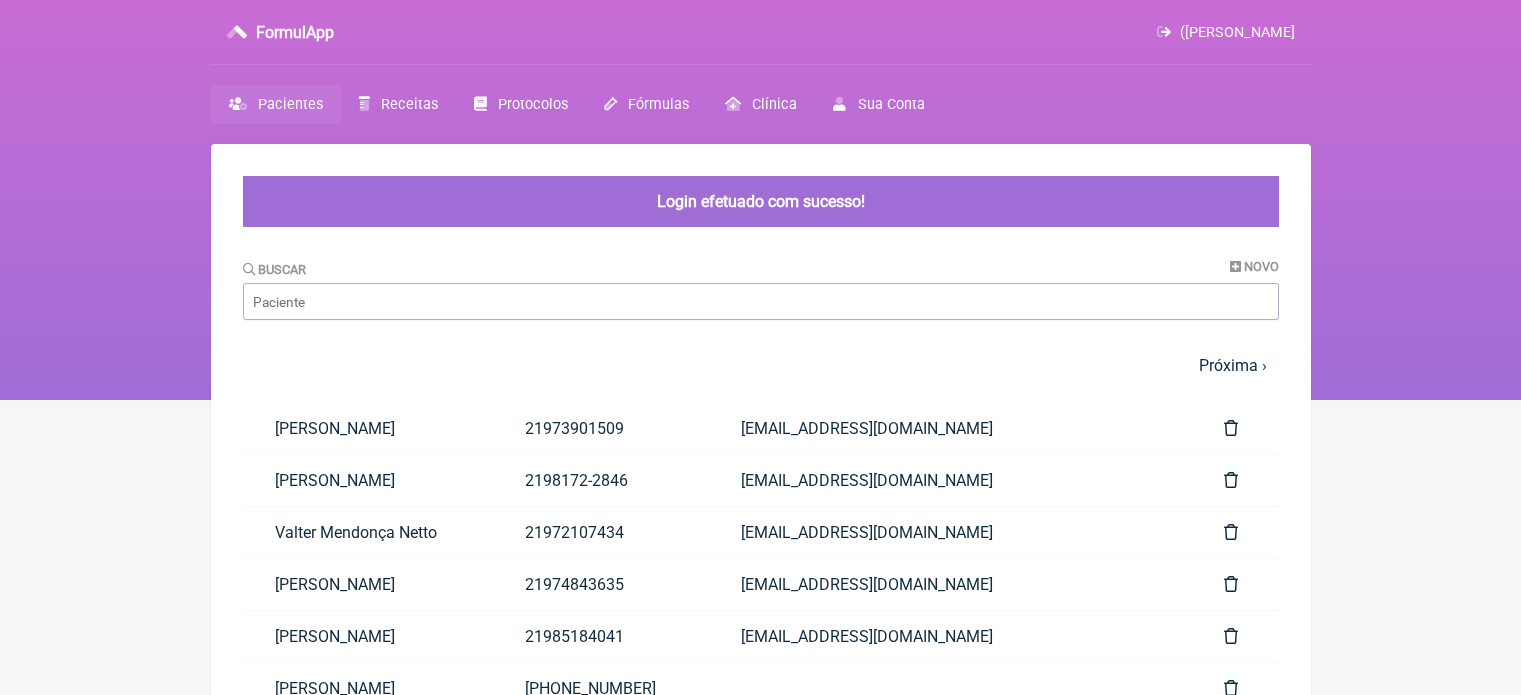 scroll, scrollTop: 0, scrollLeft: 0, axis: both 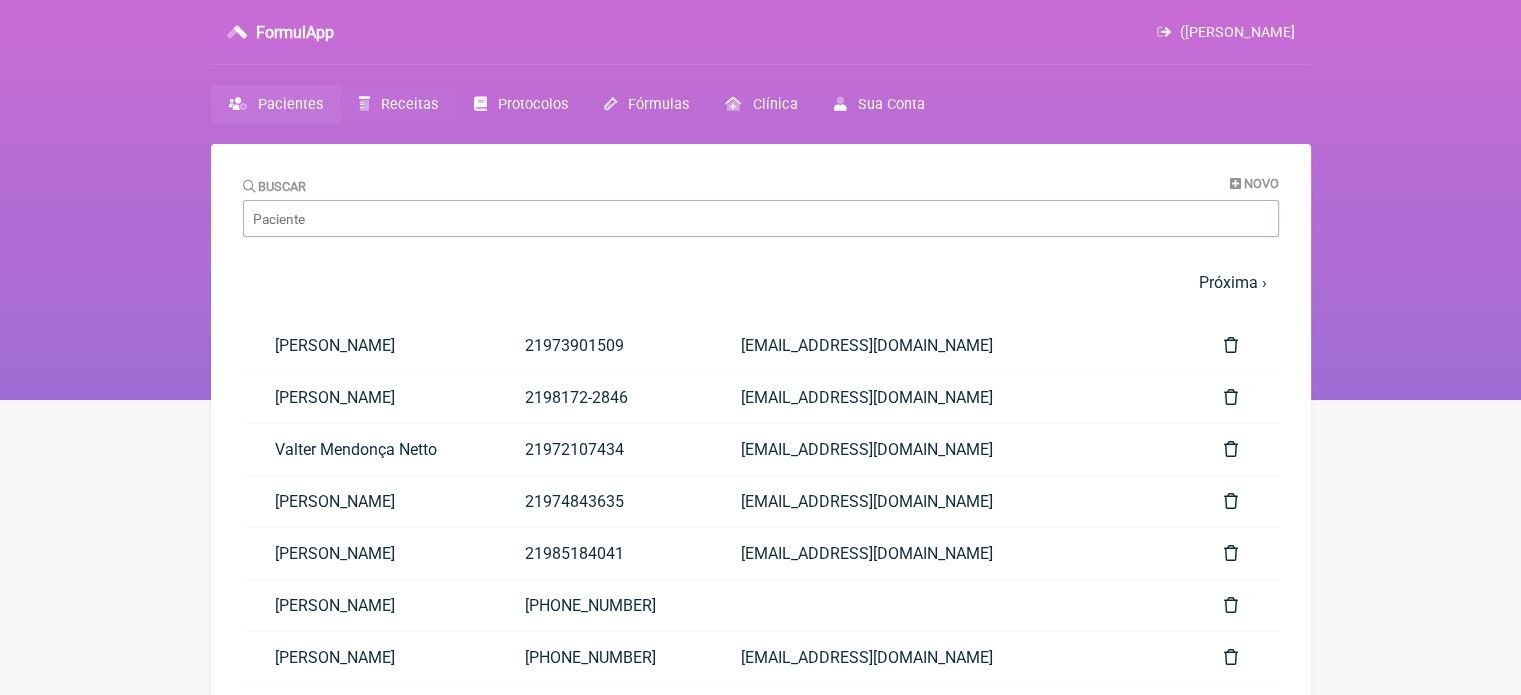 click on "Receitas" at bounding box center (409, 104) 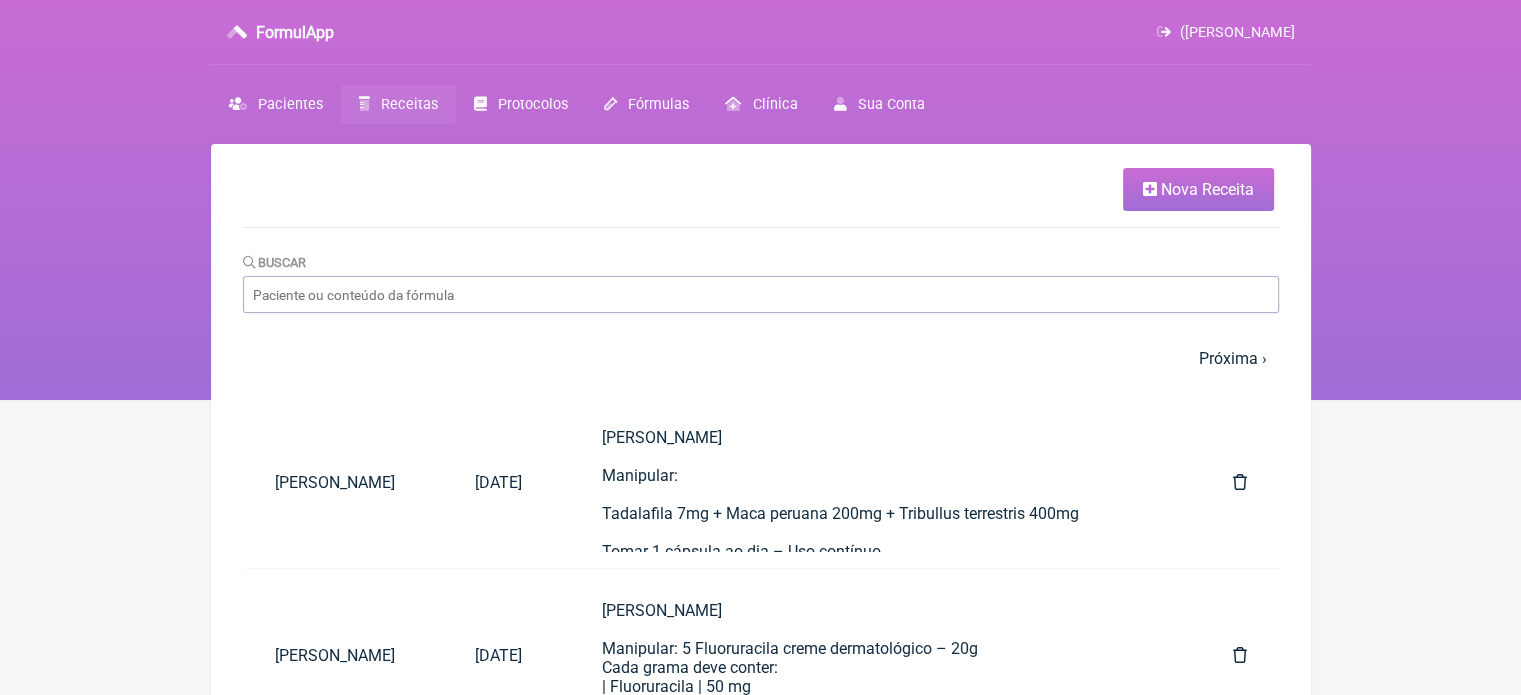 click on "Nova Receita" at bounding box center [1207, 189] 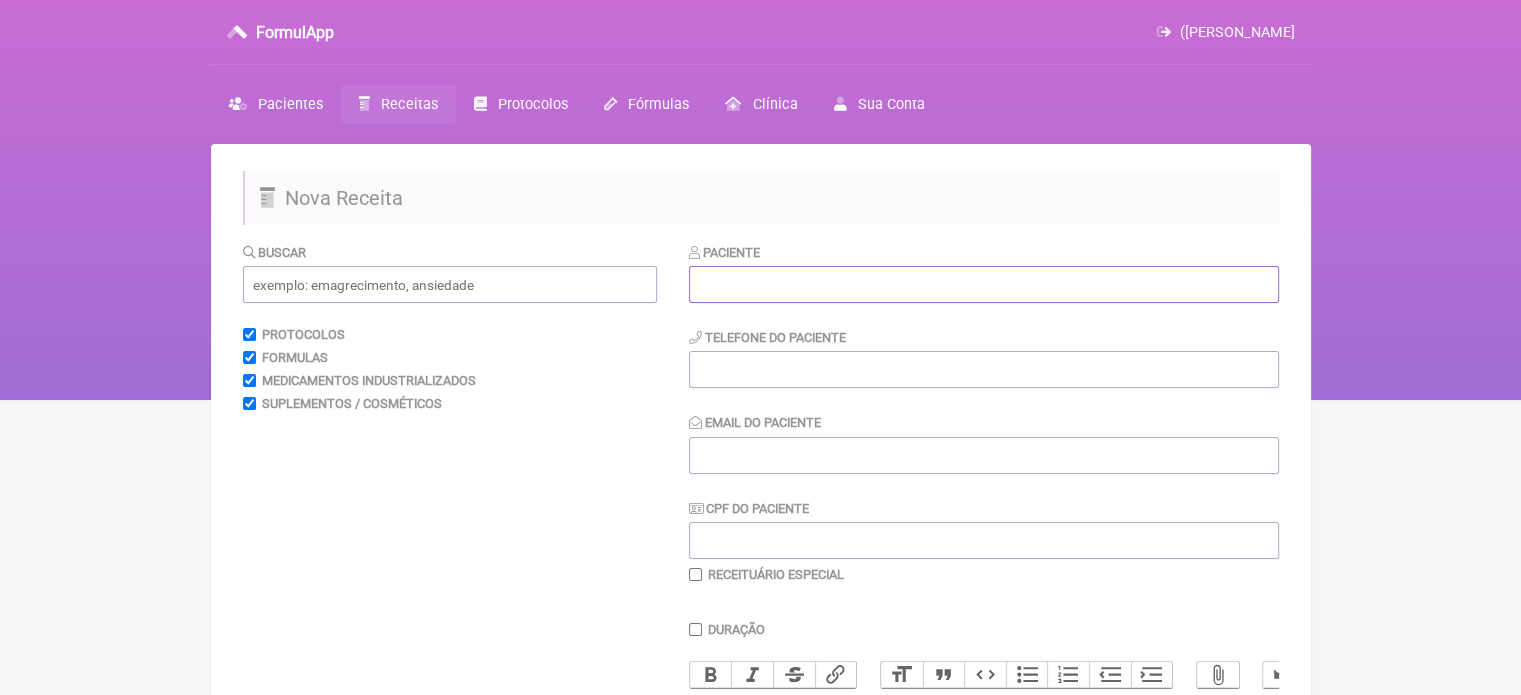 click at bounding box center [984, 284] 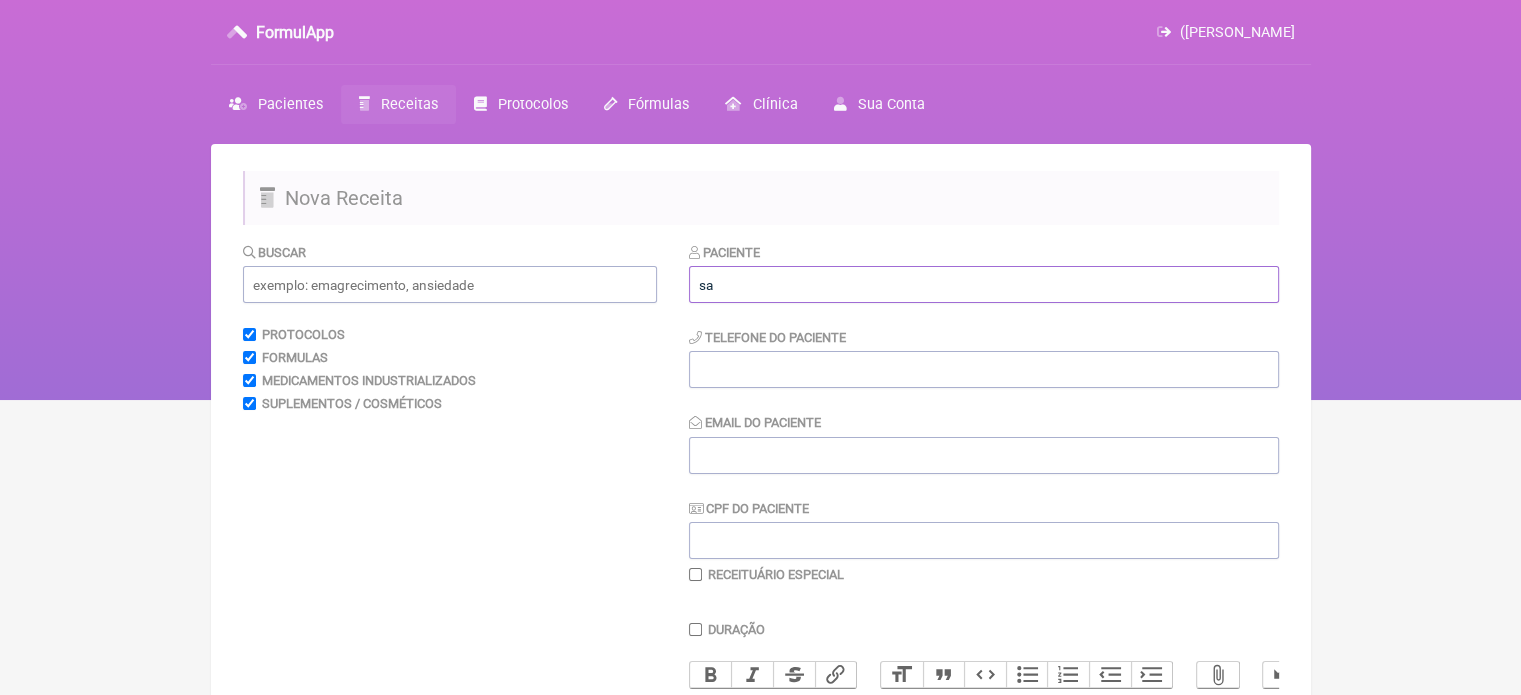 type on "s" 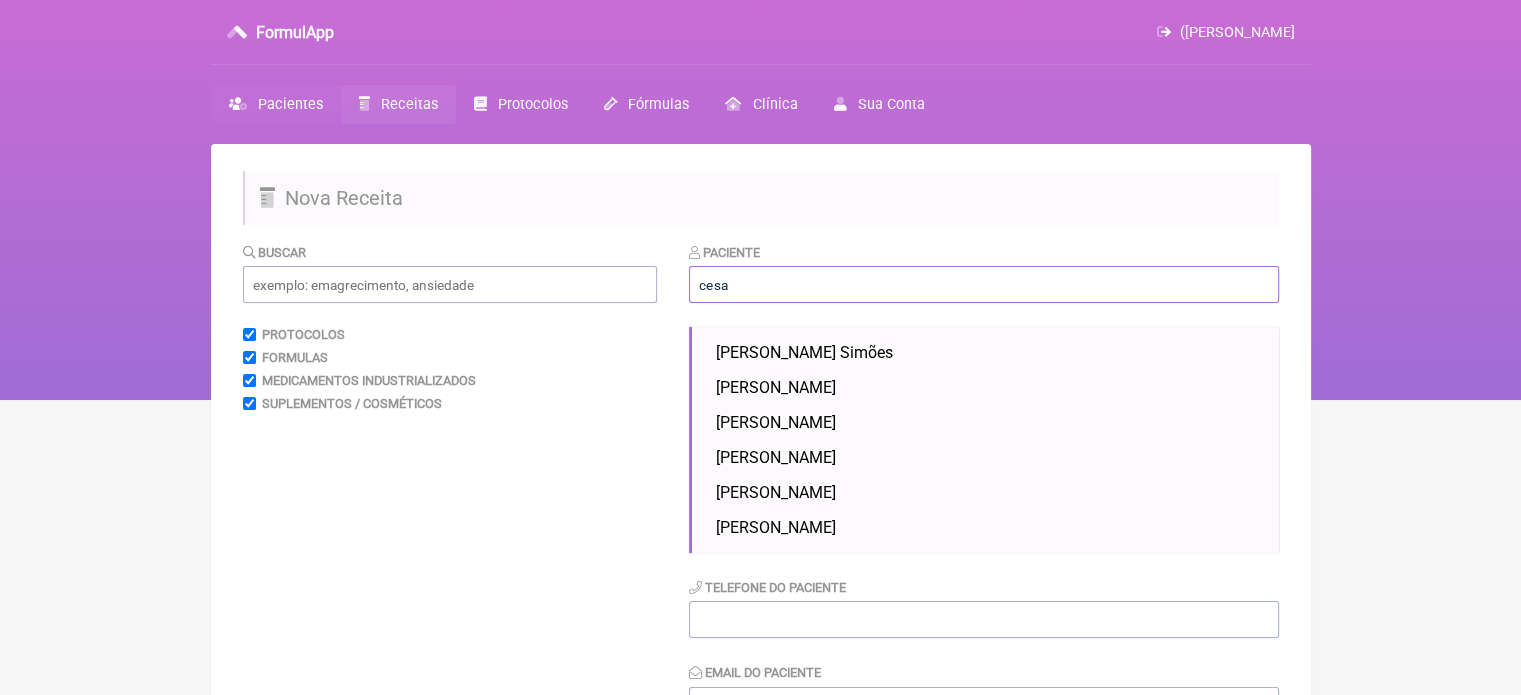 type on "cesa" 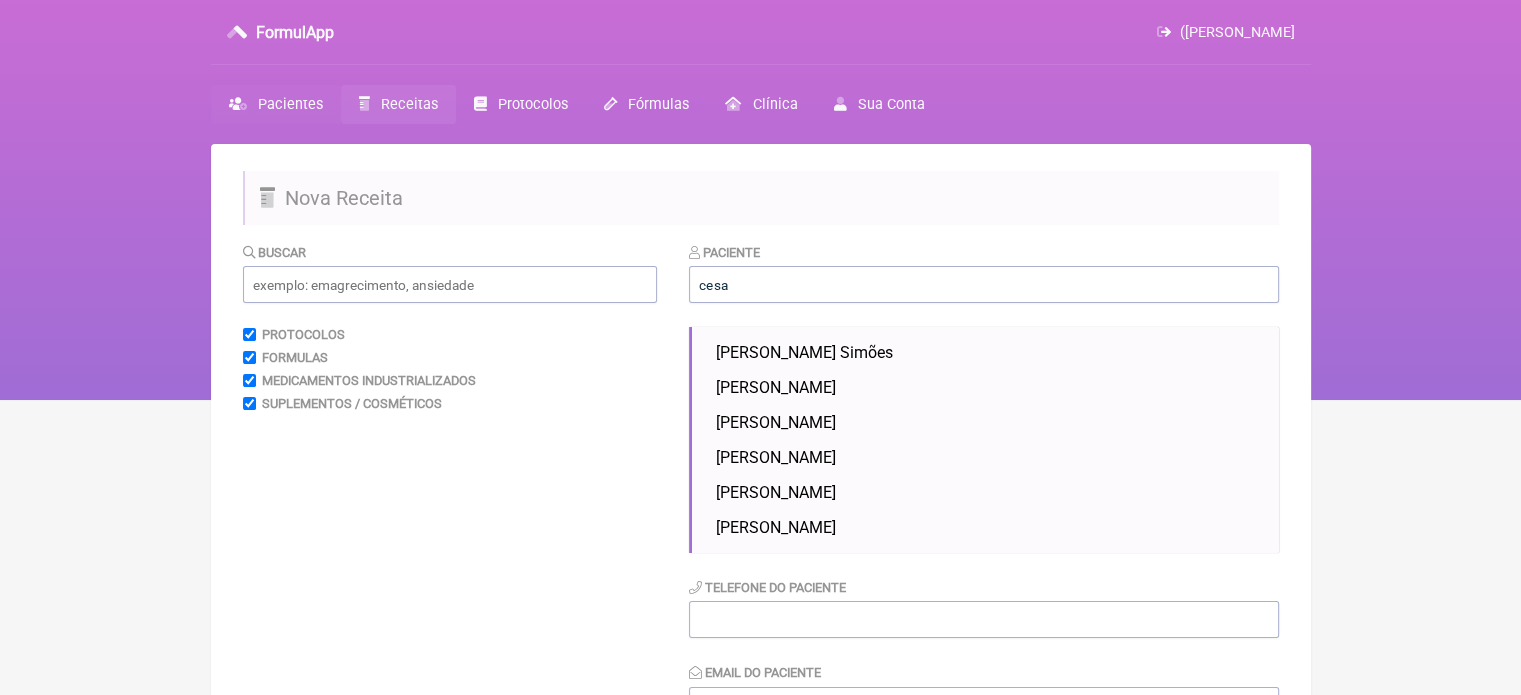 click on "Pacientes" at bounding box center [290, 104] 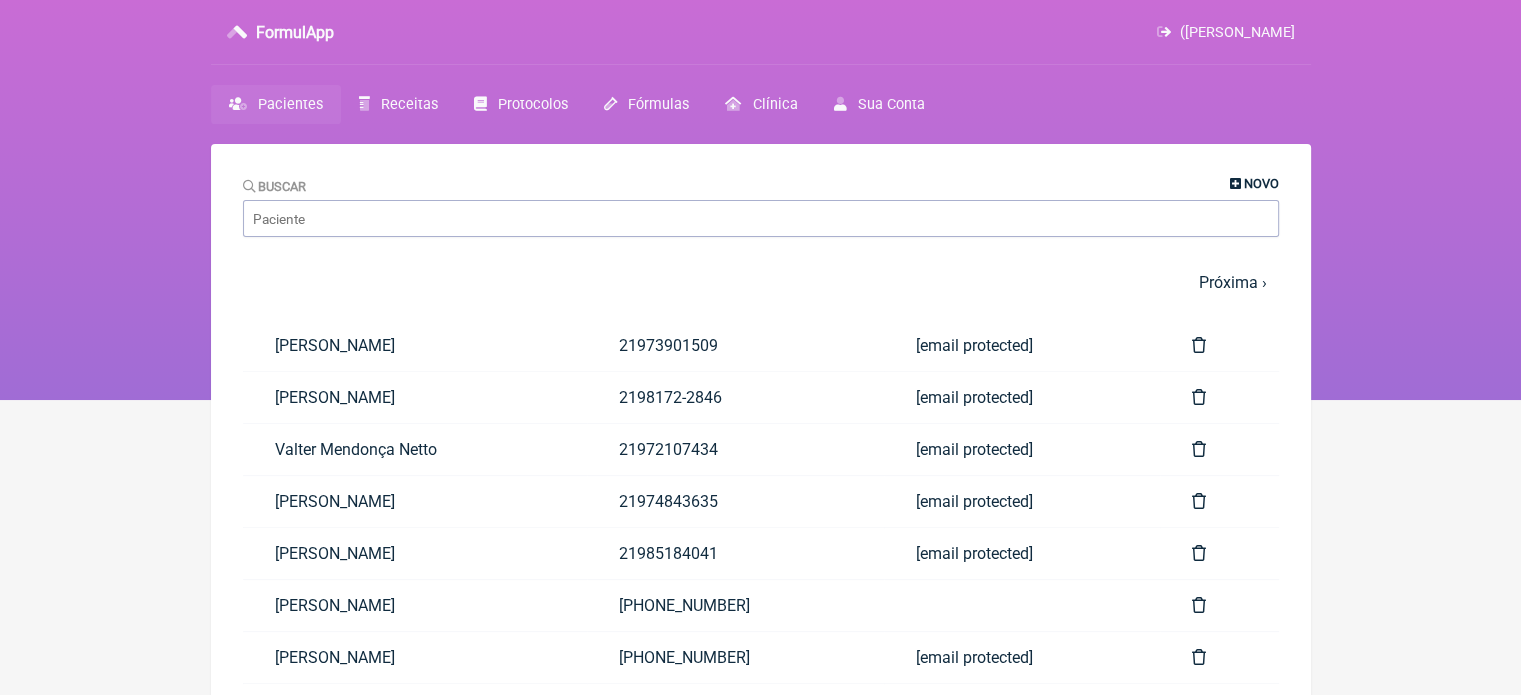 click on "Novo" at bounding box center (1261, 183) 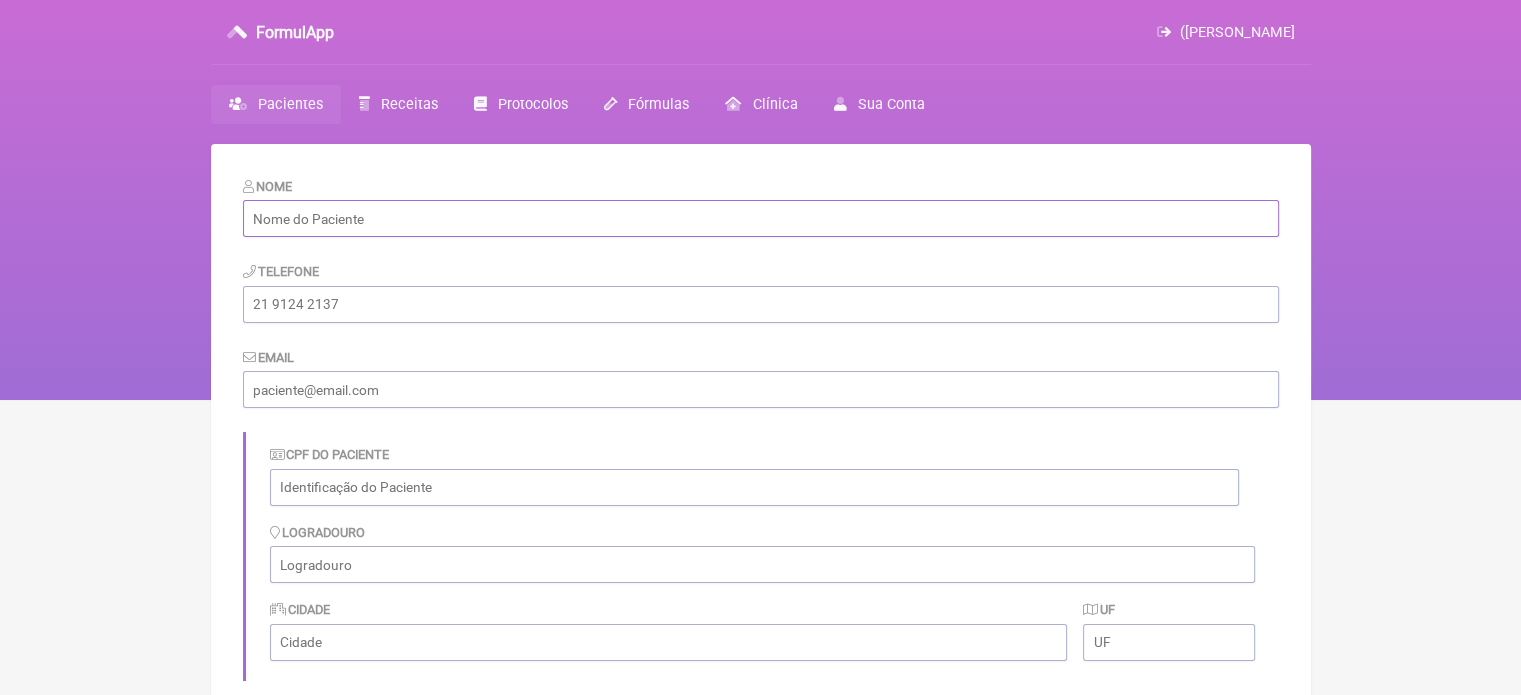 click at bounding box center (761, 218) 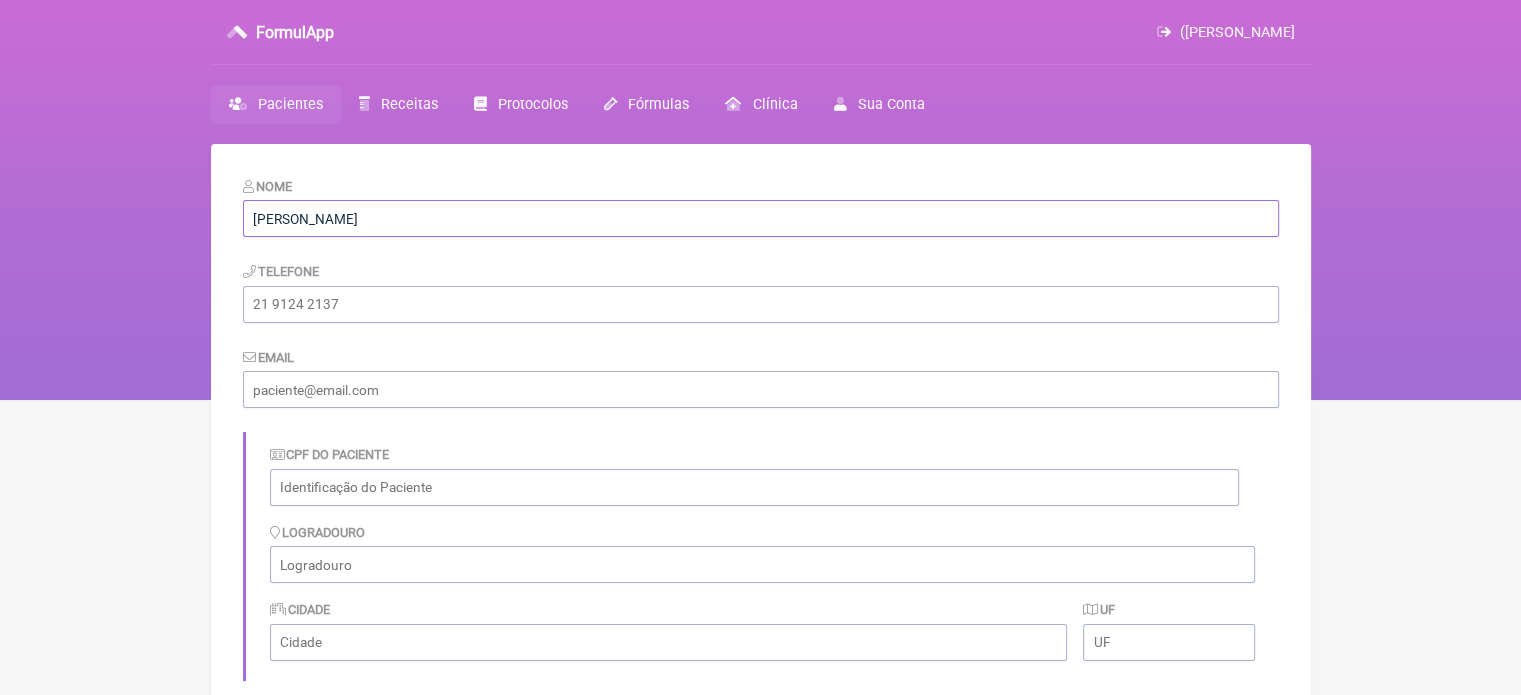 type on "[PERSON_NAME]" 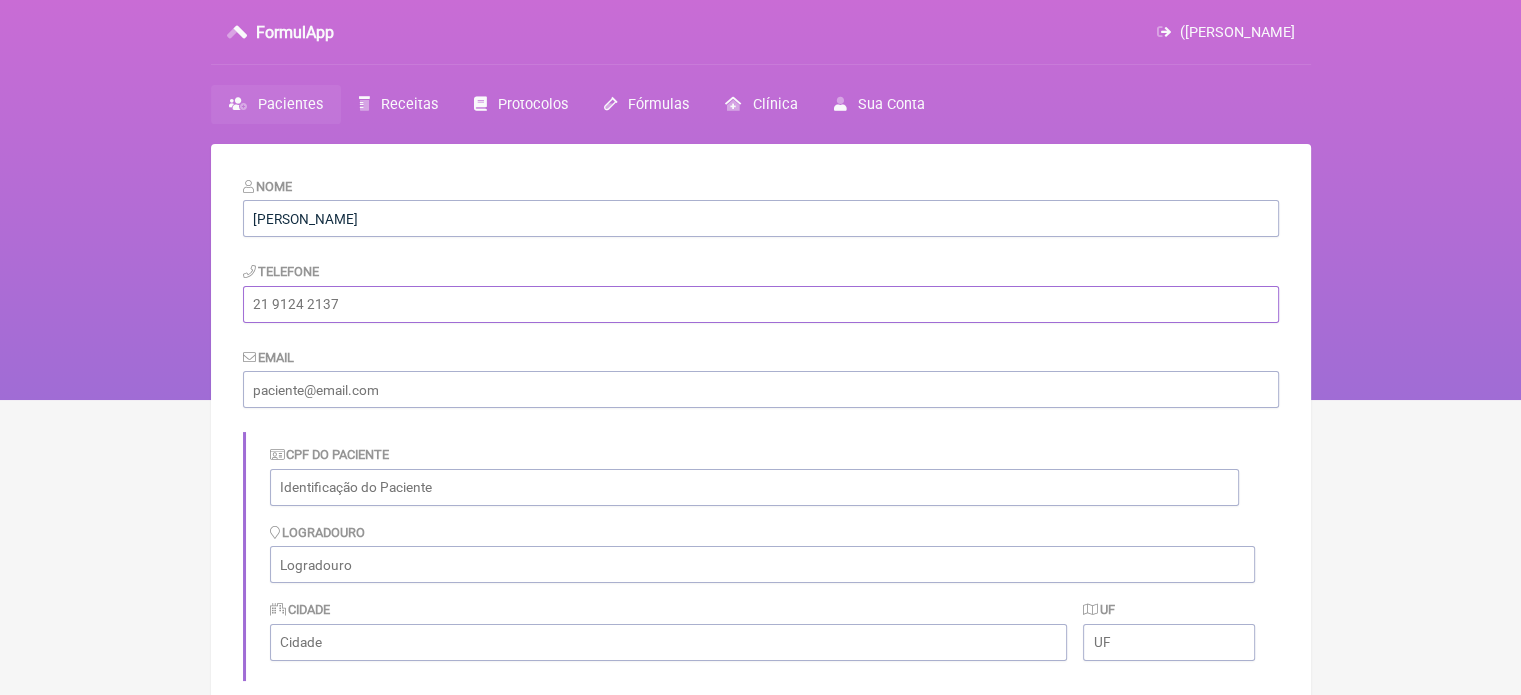 click at bounding box center [761, 304] 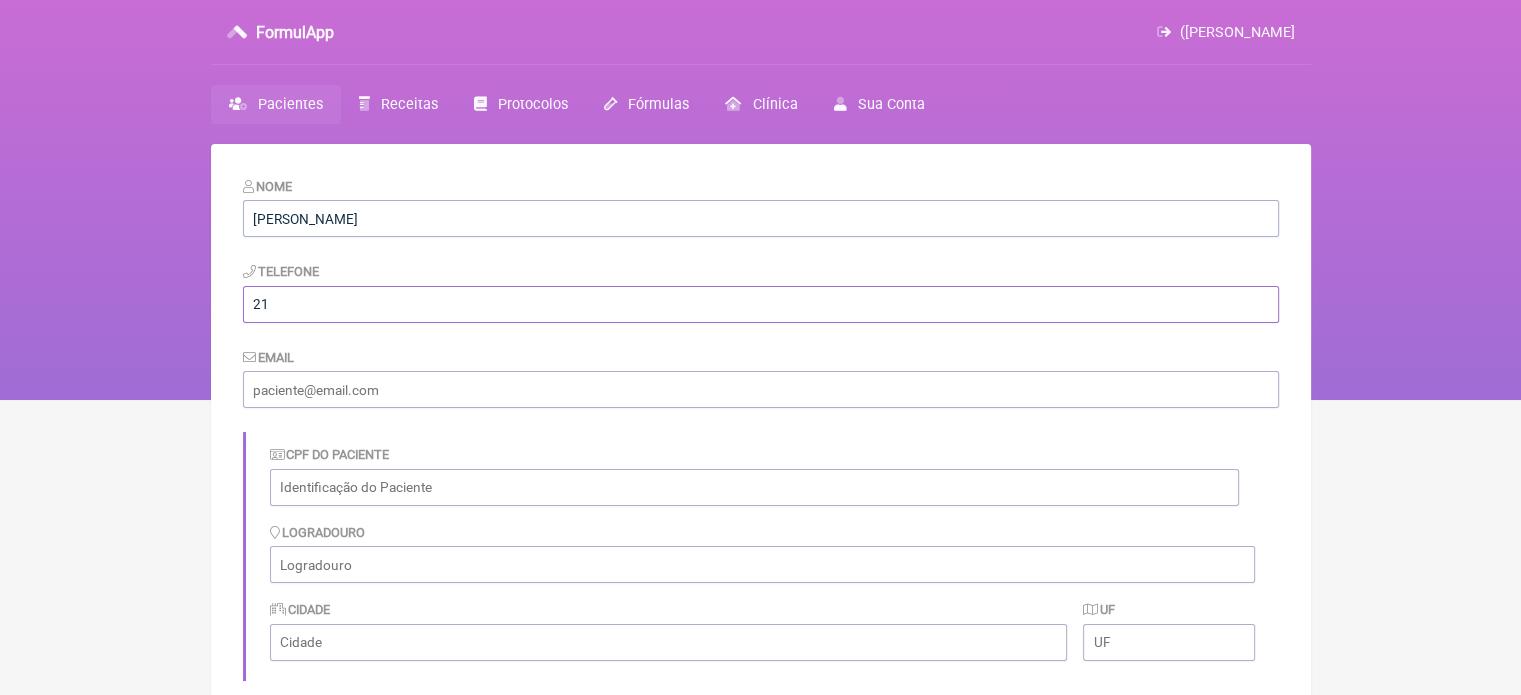 paste on "996216957" 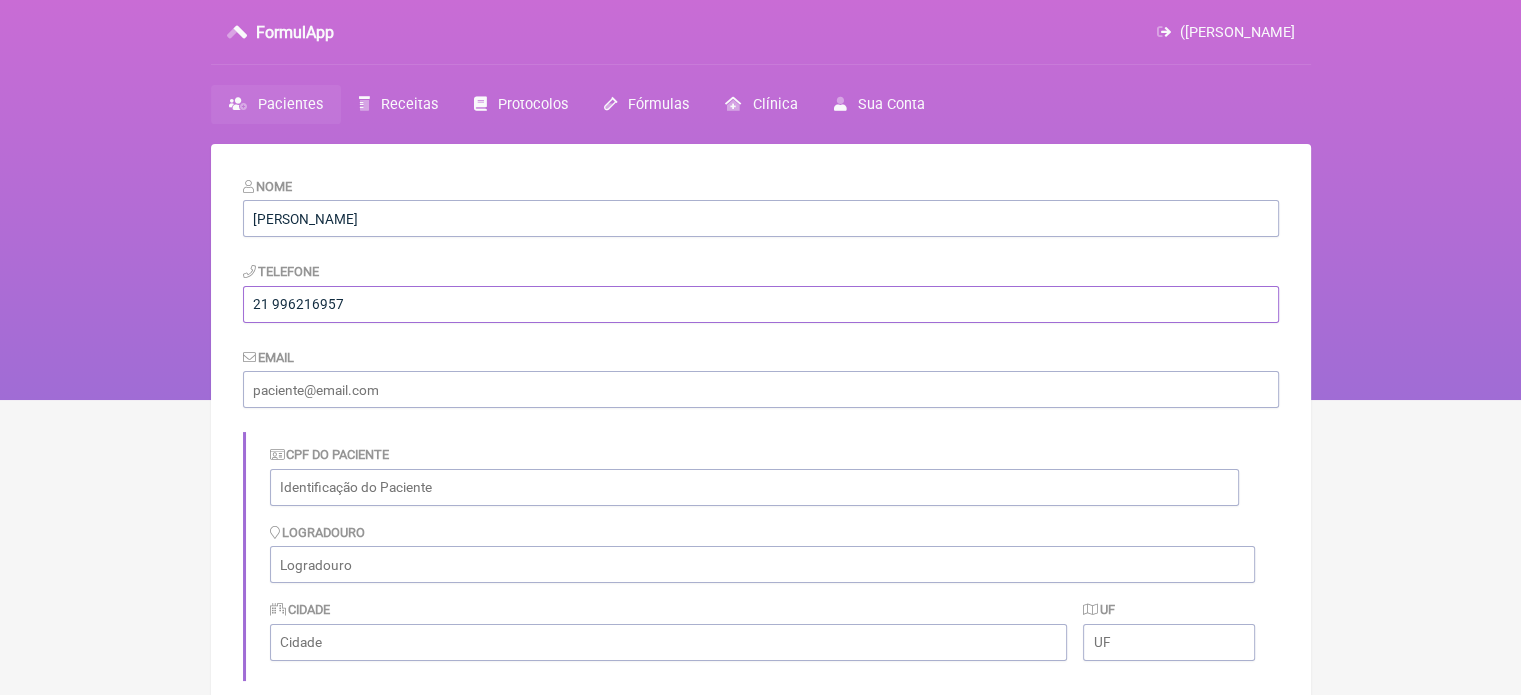 type on "21 996216957" 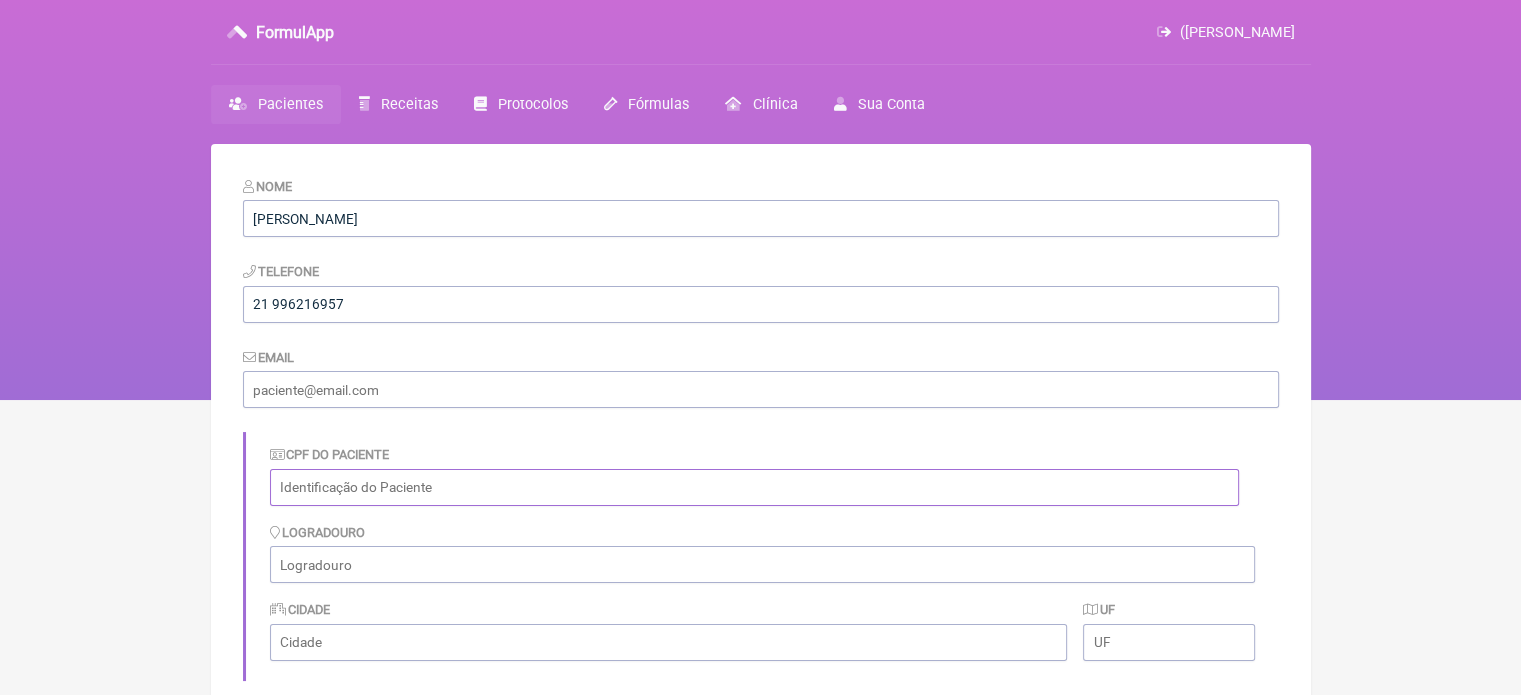drag, startPoint x: 463, startPoint y: 492, endPoint x: 556, endPoint y: 500, distance: 93.34345 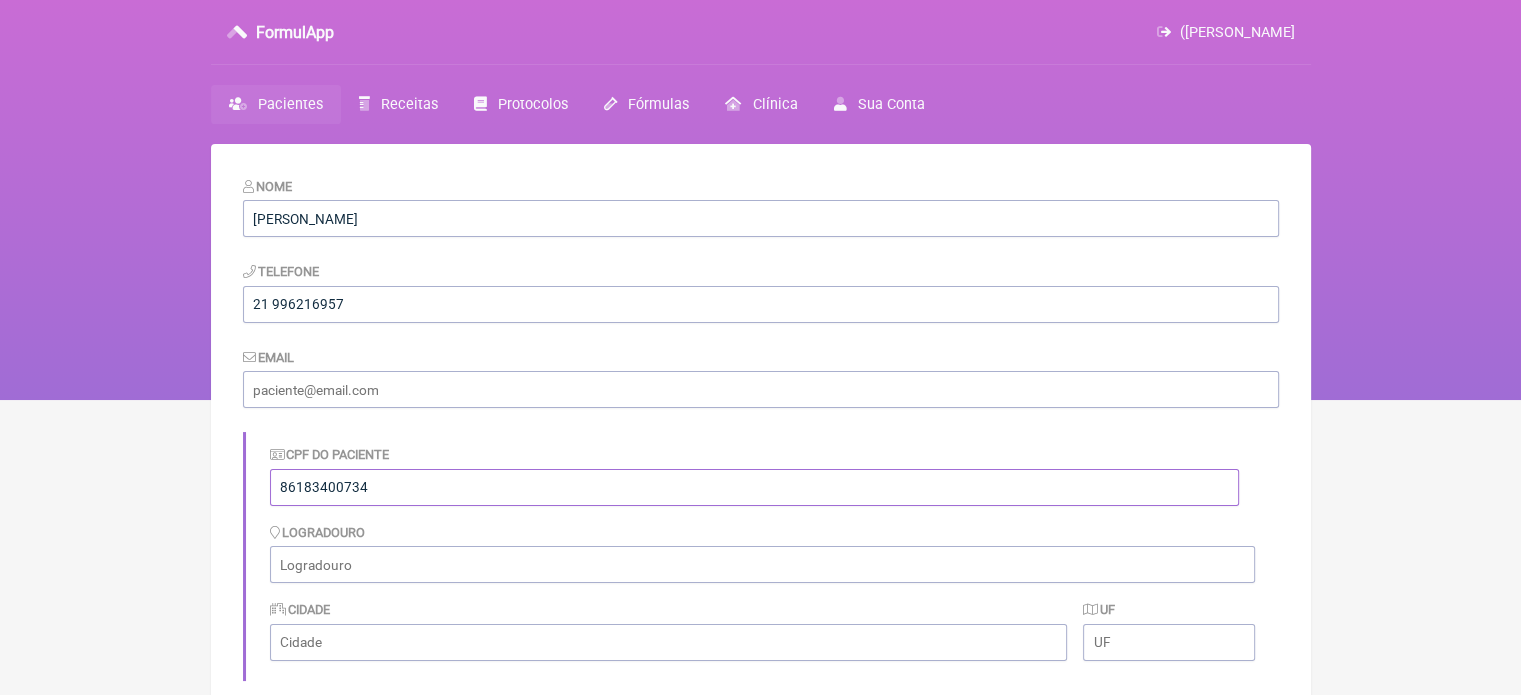 click on "86183400734" at bounding box center (754, 487) 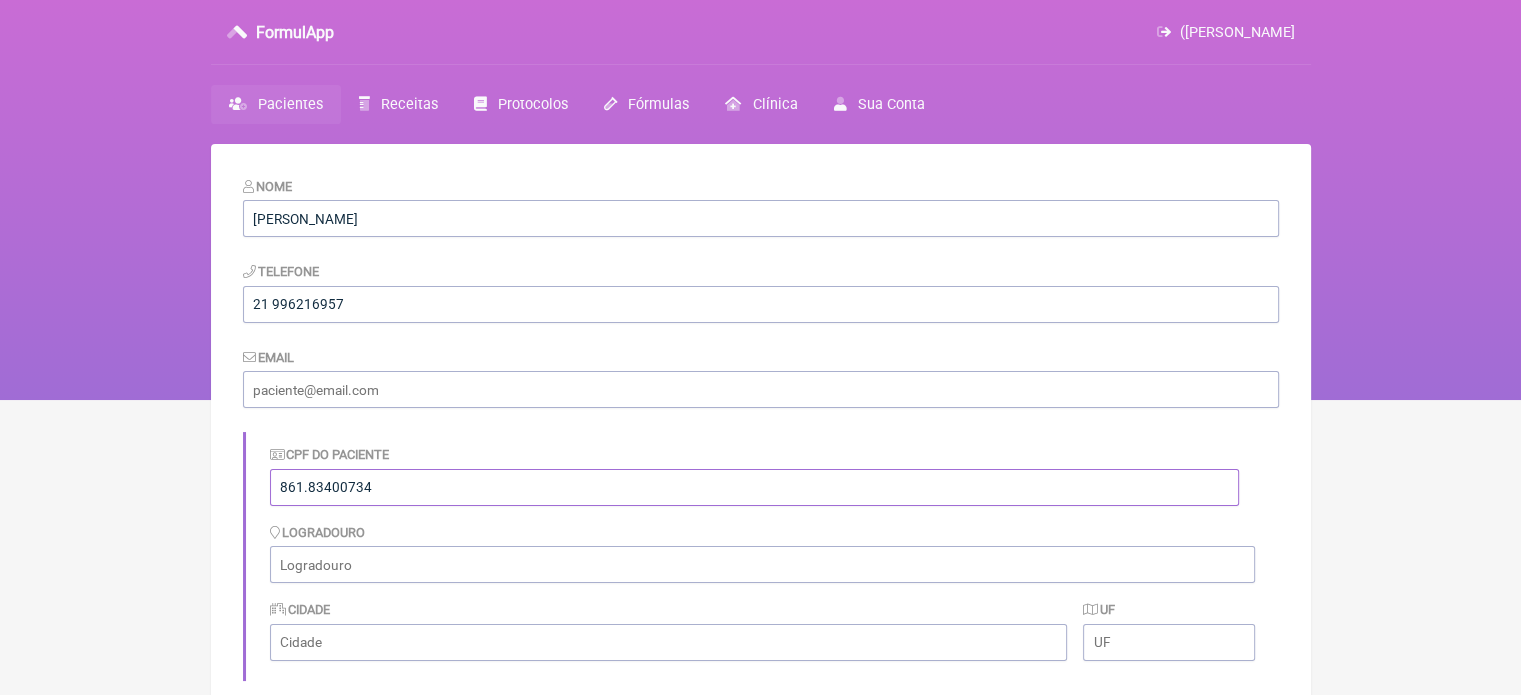 click on "861.83400734" at bounding box center (754, 487) 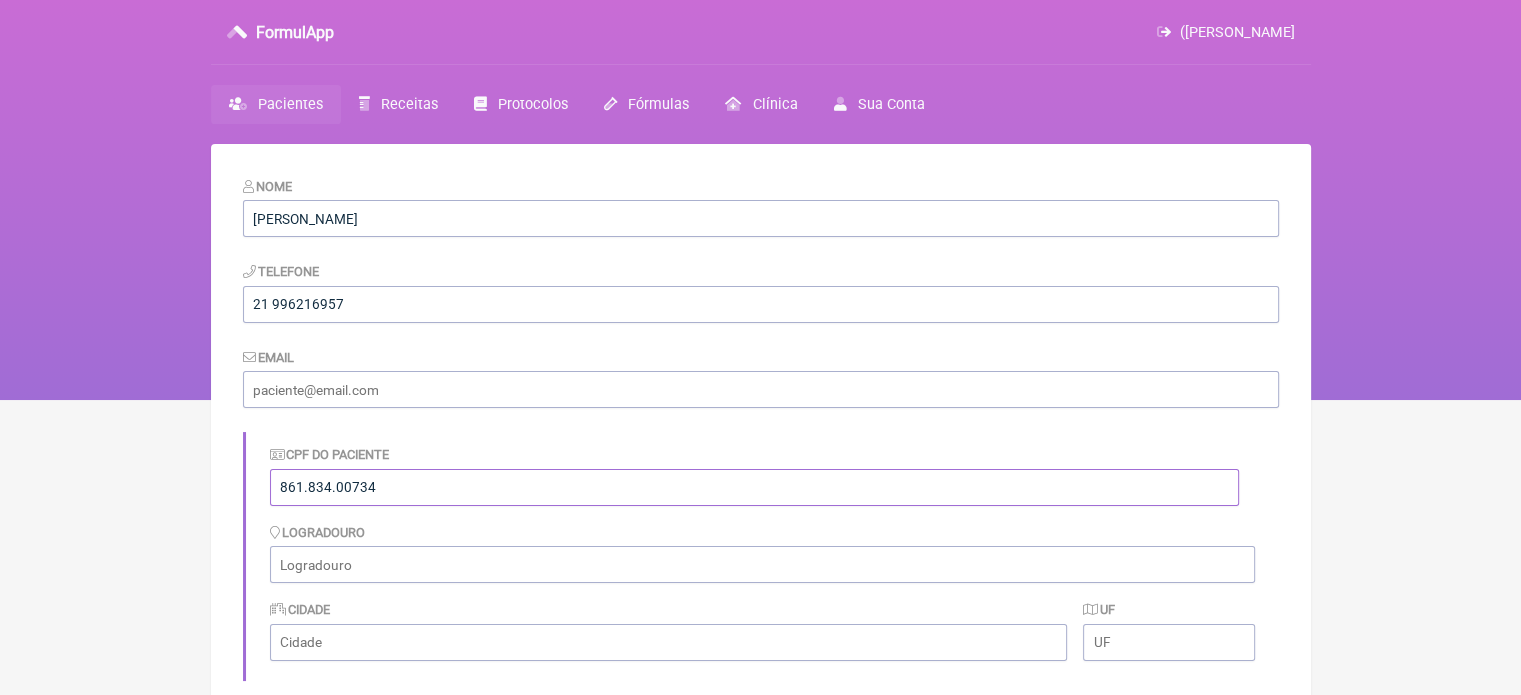 click on "861.834.00734" at bounding box center [754, 487] 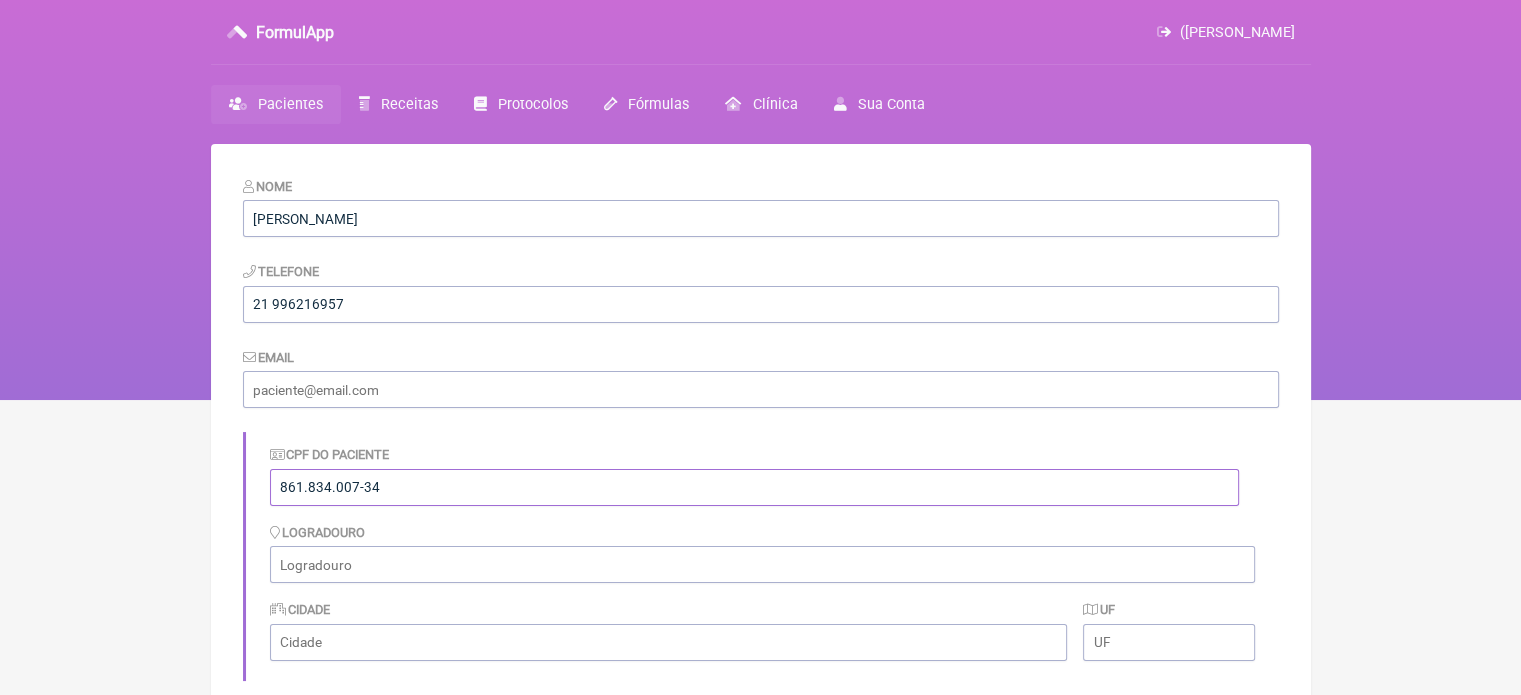 drag, startPoint x: 428, startPoint y: 480, endPoint x: 0, endPoint y: 466, distance: 428.2289 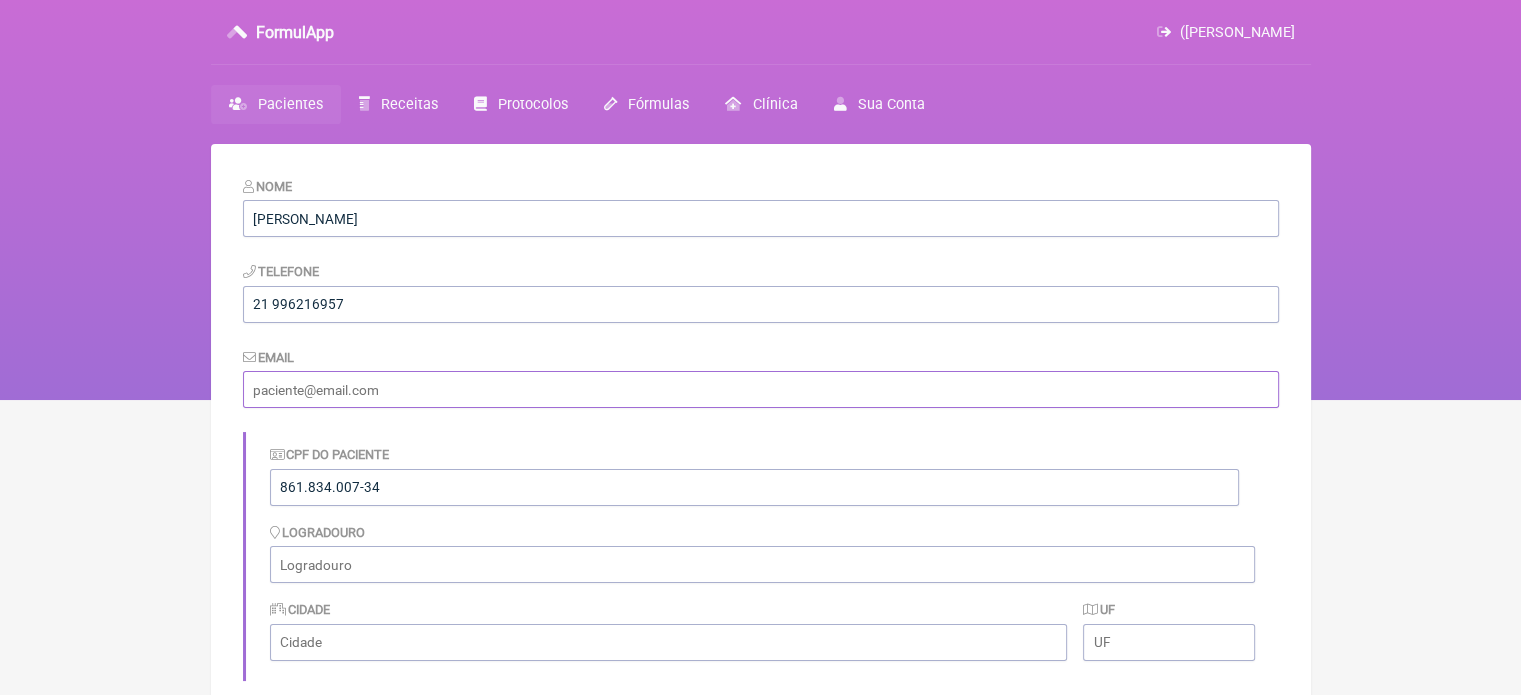 click at bounding box center (761, 389) 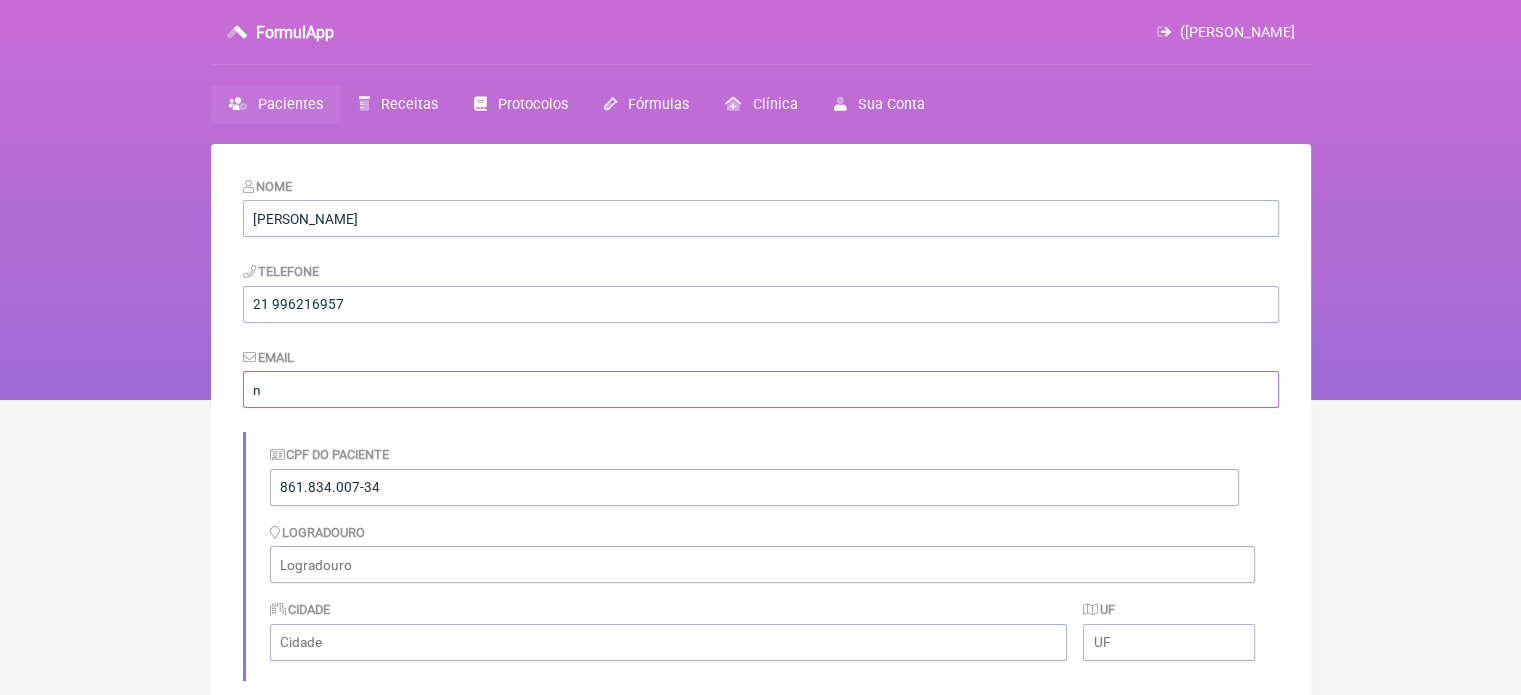 type on "naopossui@yahoo.com" 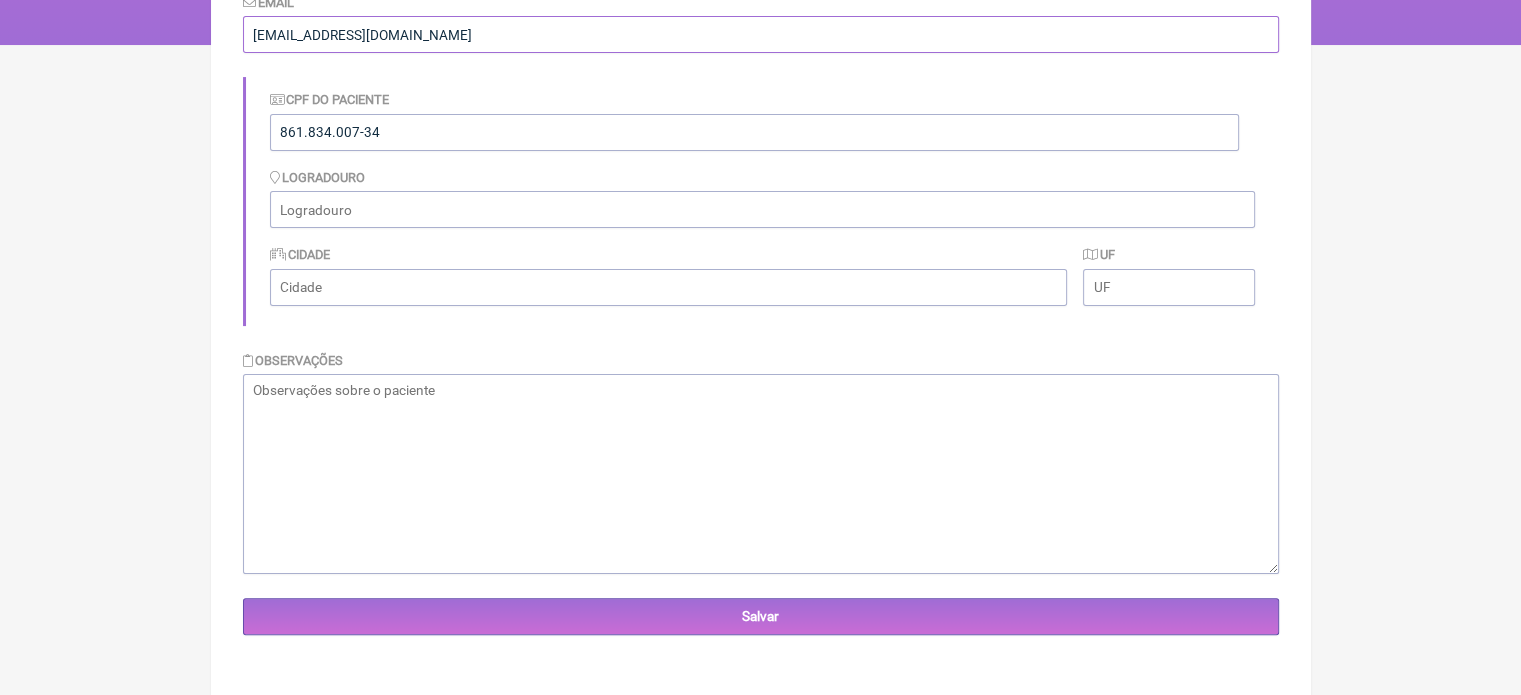 scroll, scrollTop: 359, scrollLeft: 0, axis: vertical 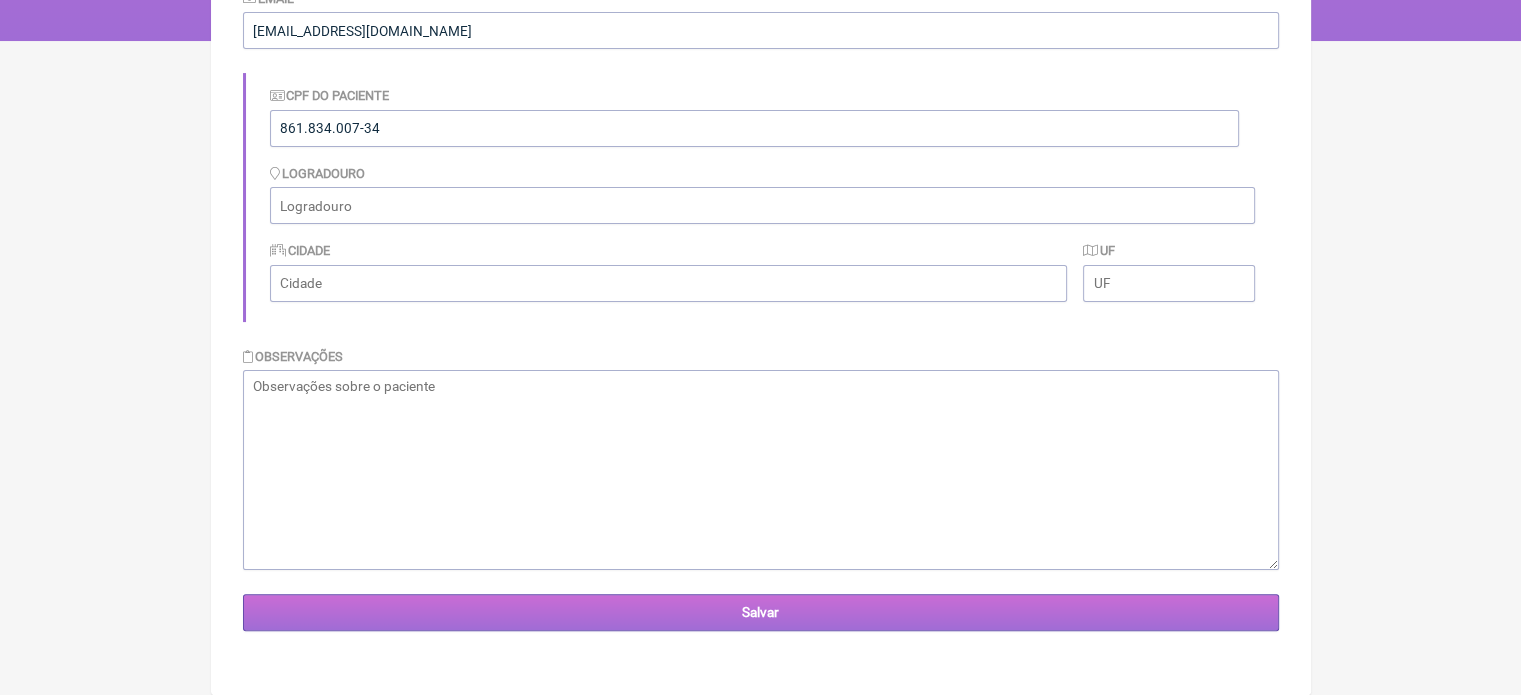 click on "Salvar" at bounding box center [761, 612] 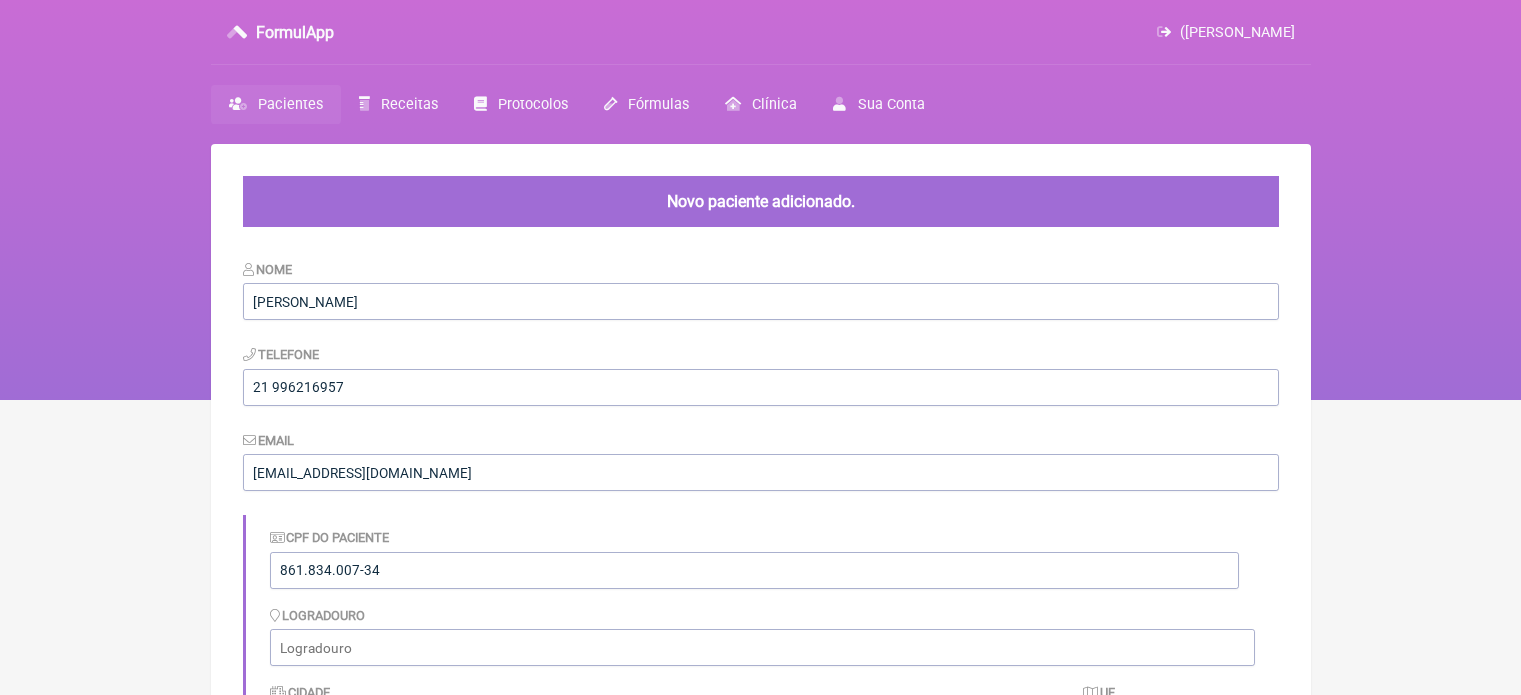 scroll, scrollTop: 0, scrollLeft: 0, axis: both 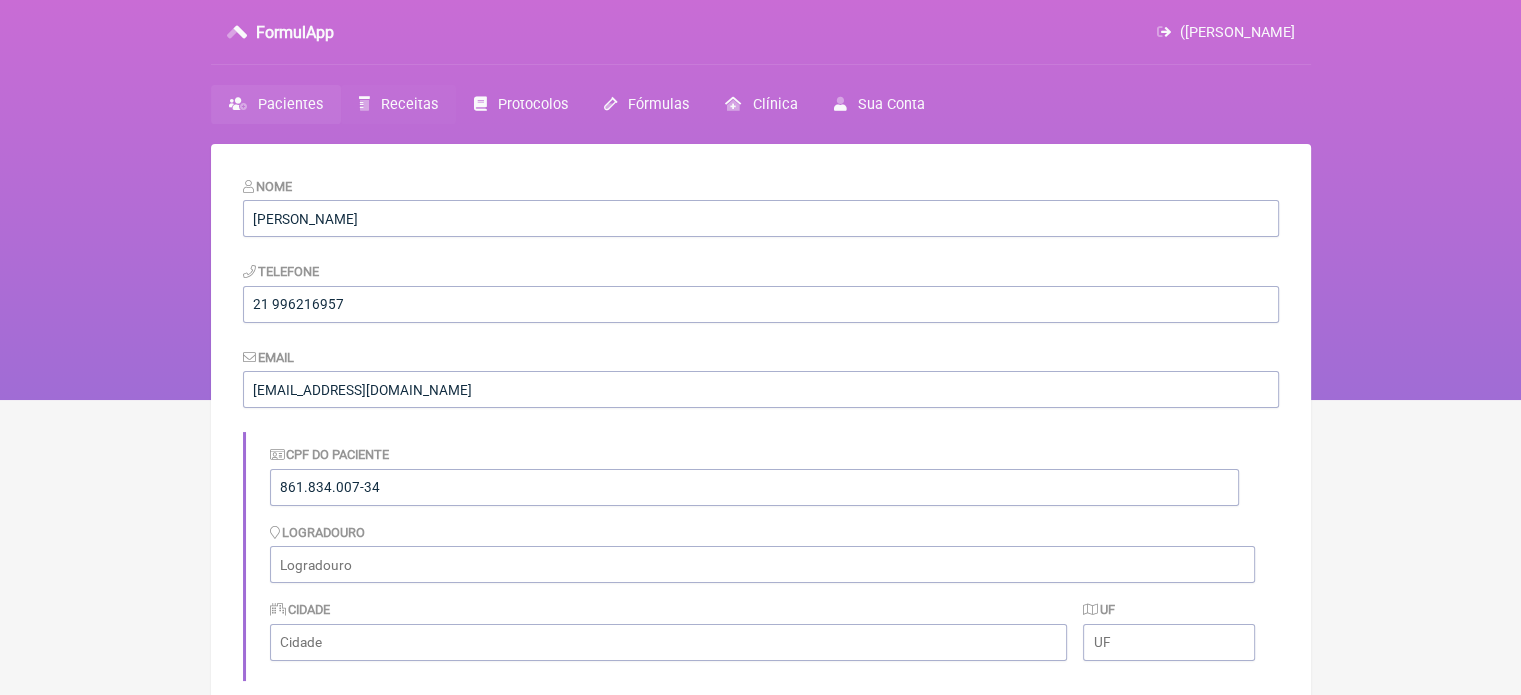 click on "Receitas" at bounding box center (409, 104) 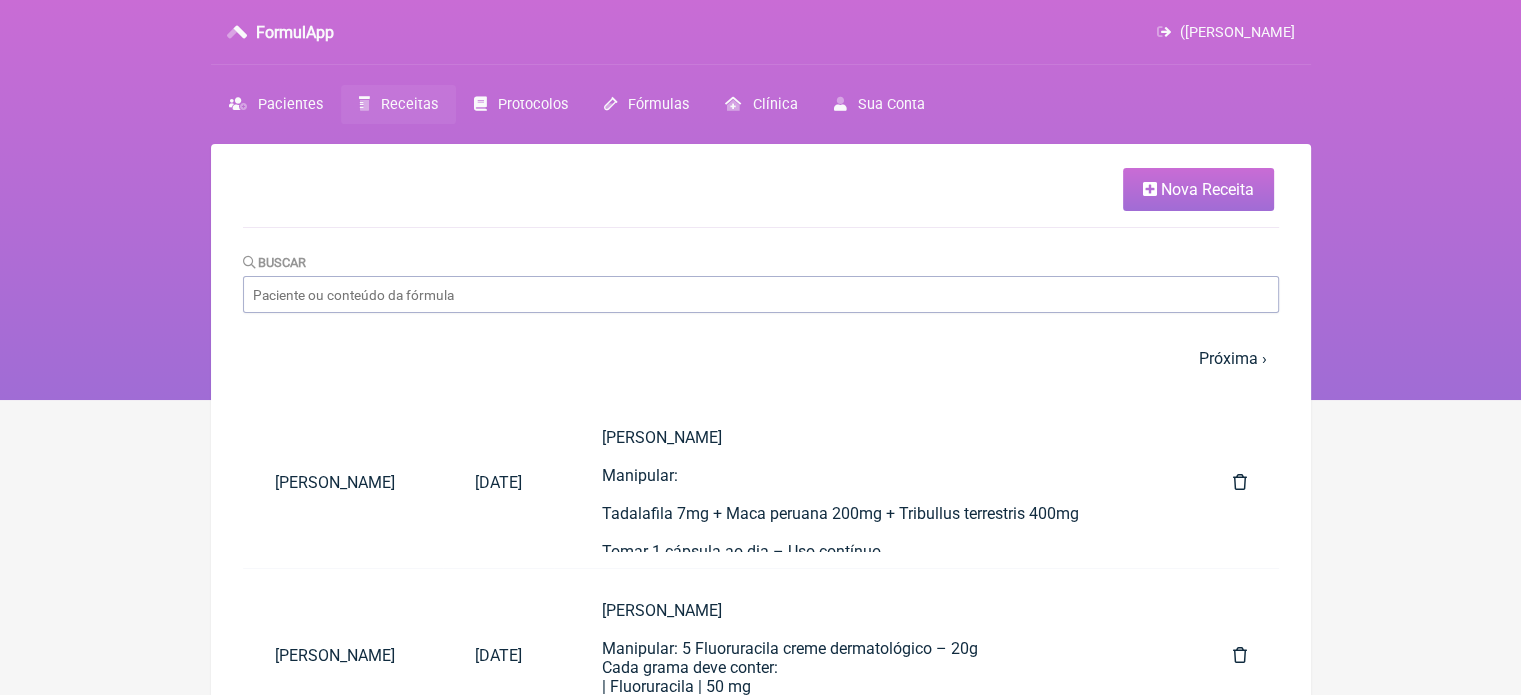 click on "Nova Receita" at bounding box center (1207, 189) 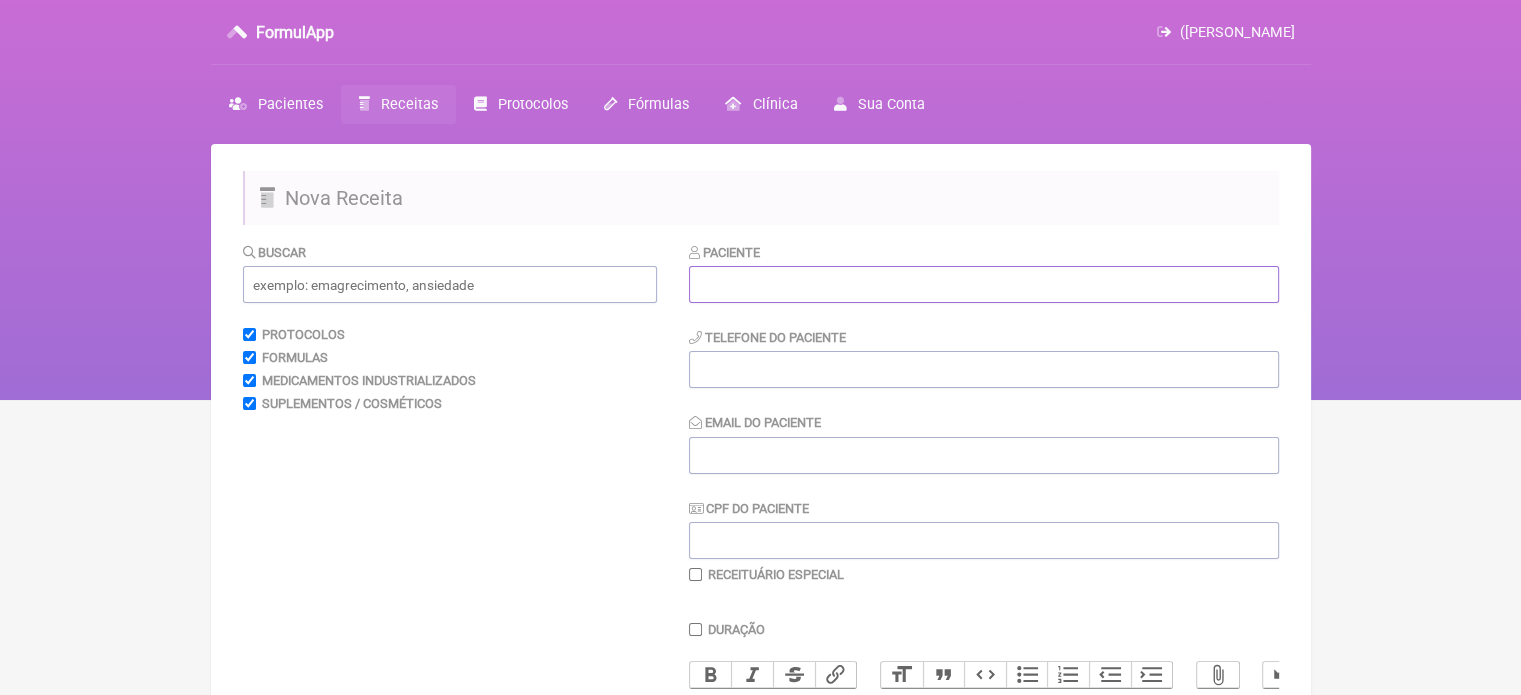 click at bounding box center (984, 284) 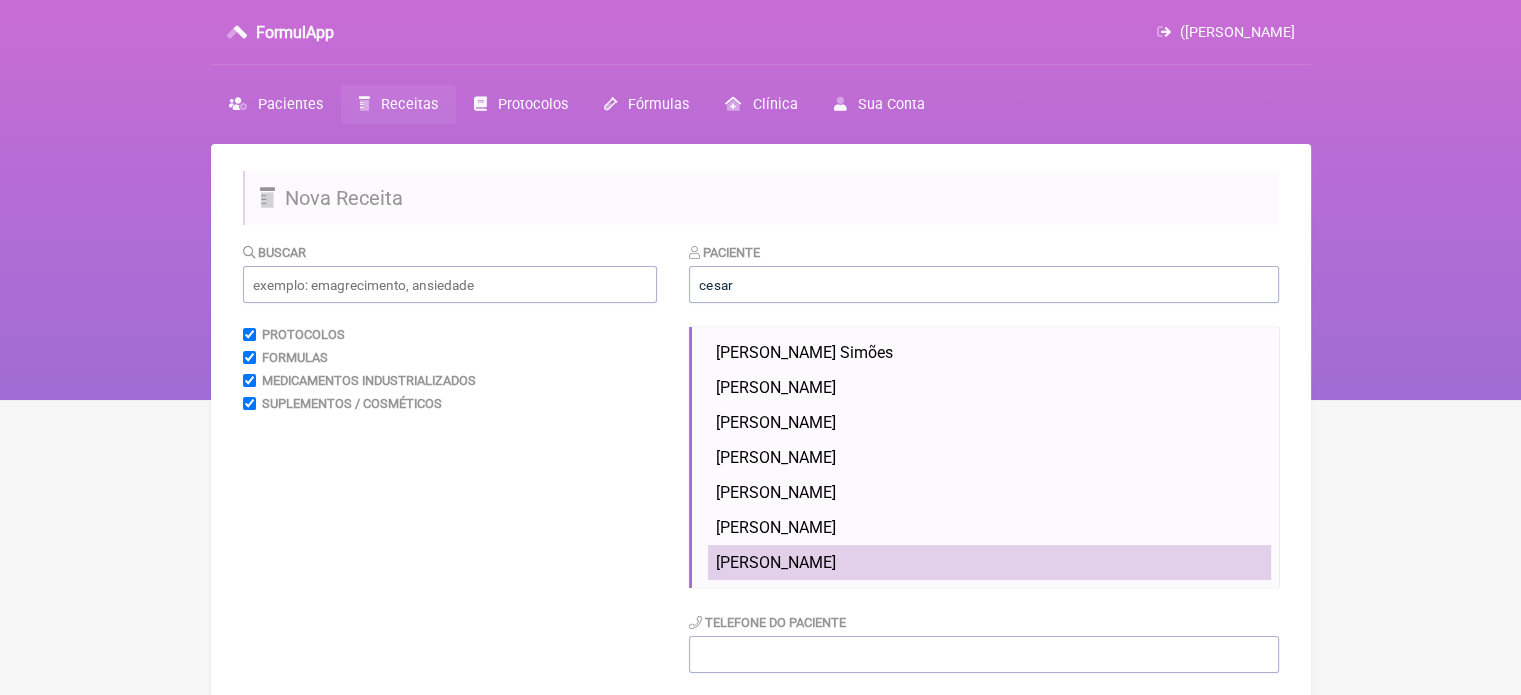 click on "[PERSON_NAME]" at bounding box center [776, 562] 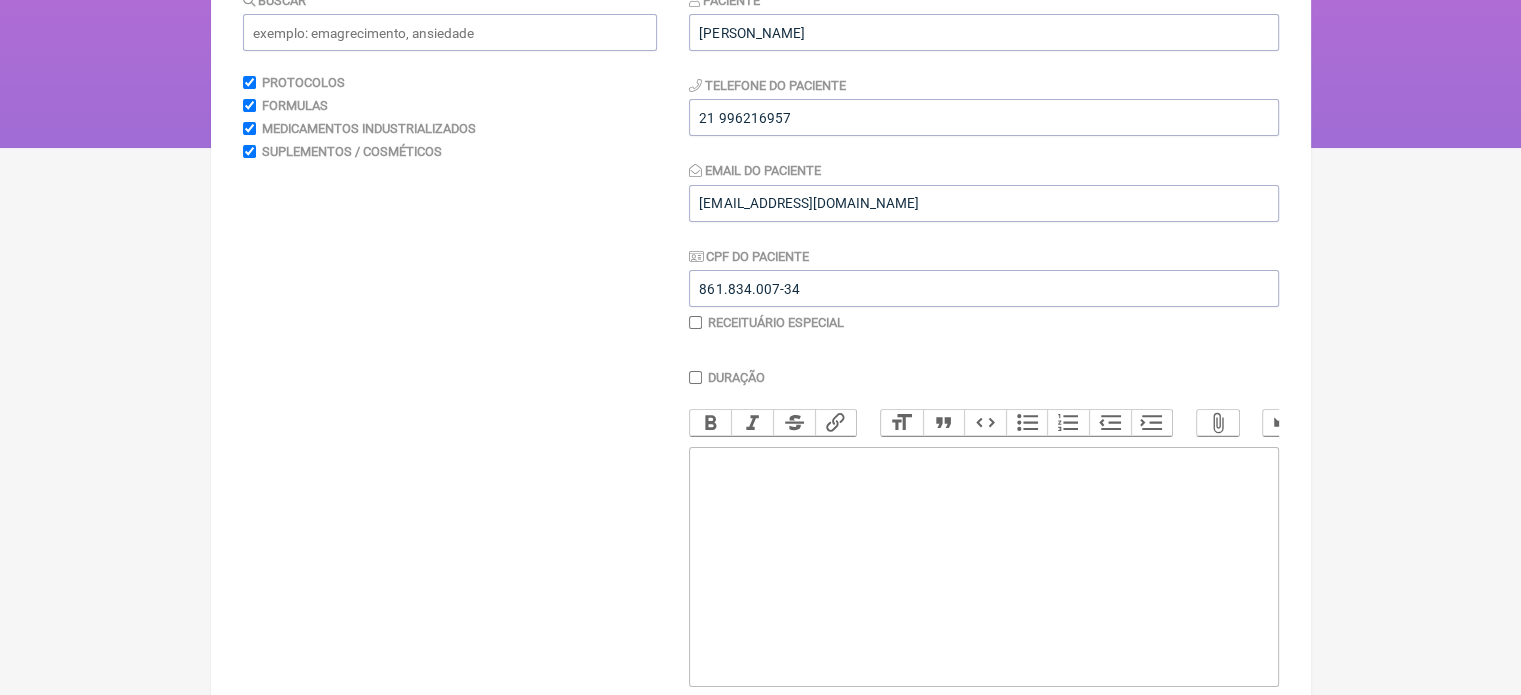 scroll, scrollTop: 300, scrollLeft: 0, axis: vertical 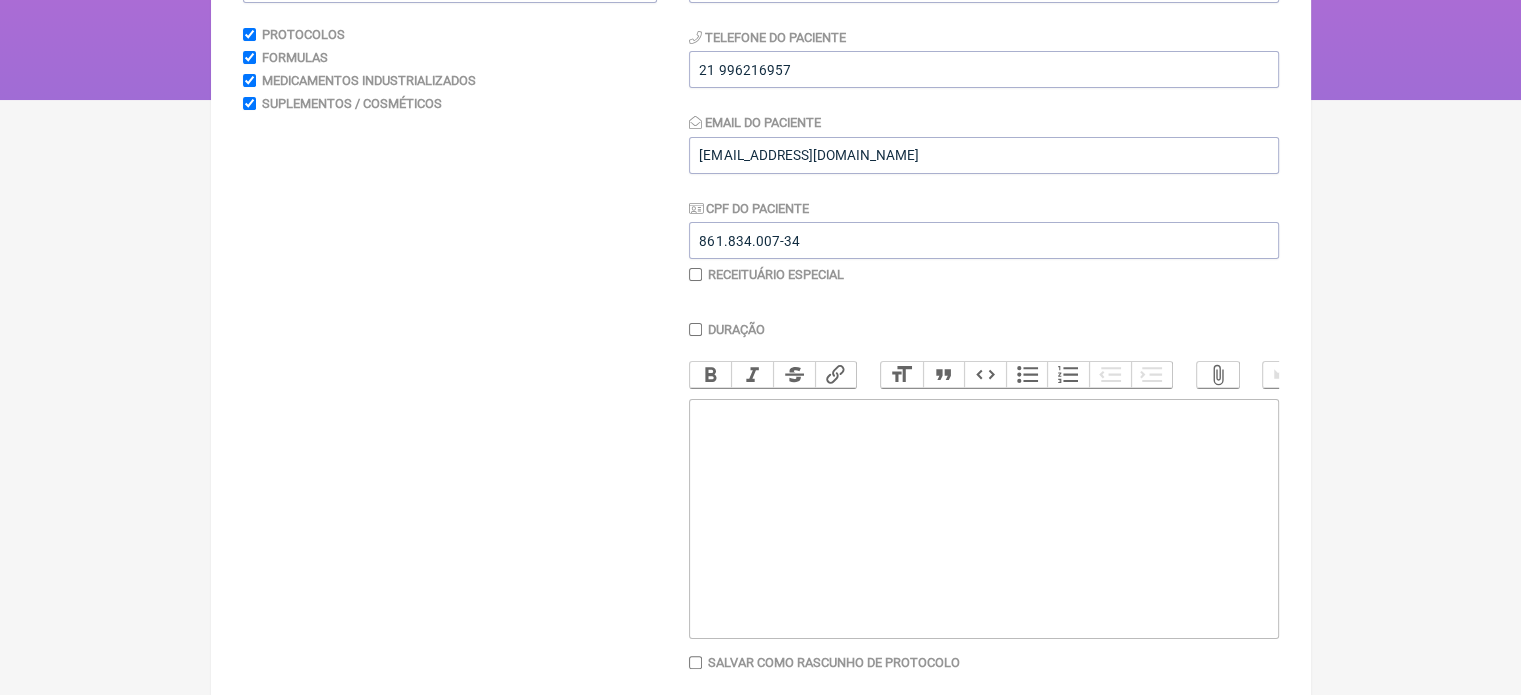 click 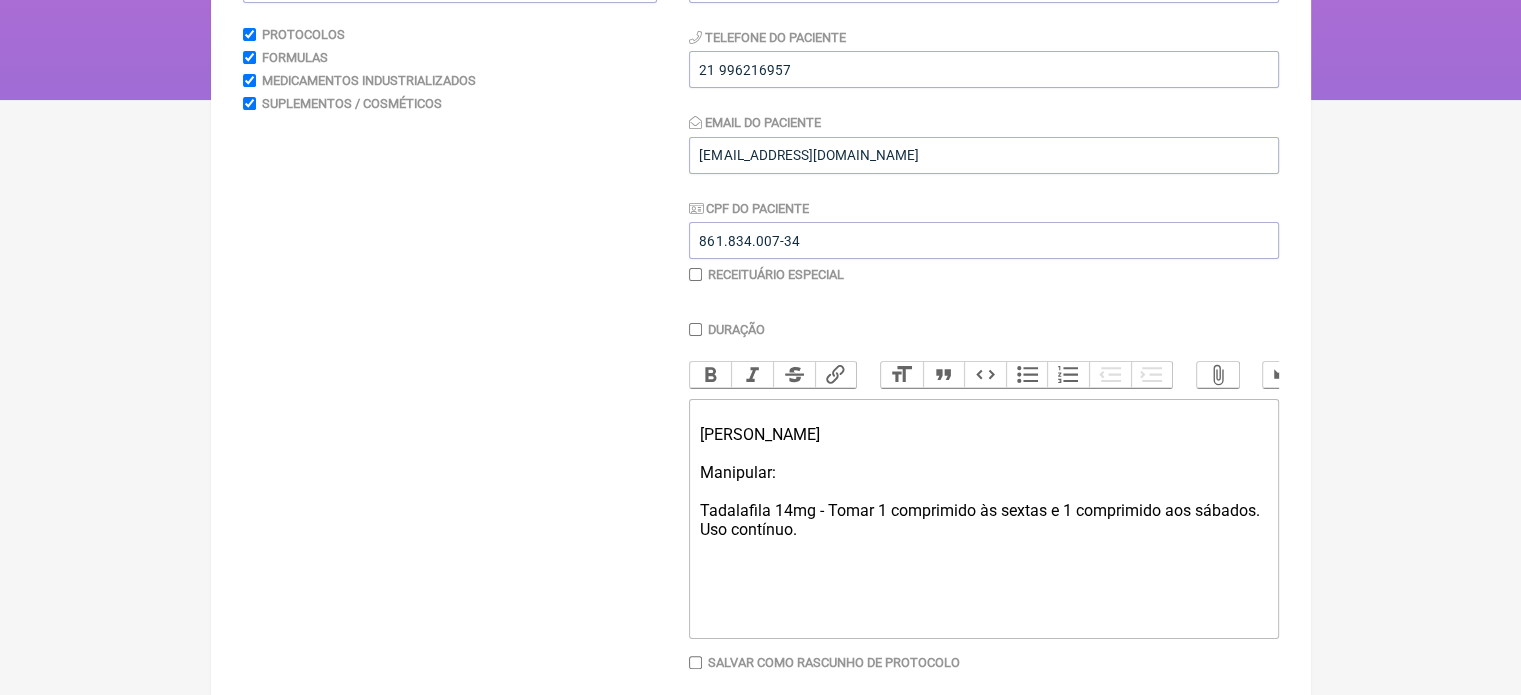 scroll, scrollTop: 326, scrollLeft: 0, axis: vertical 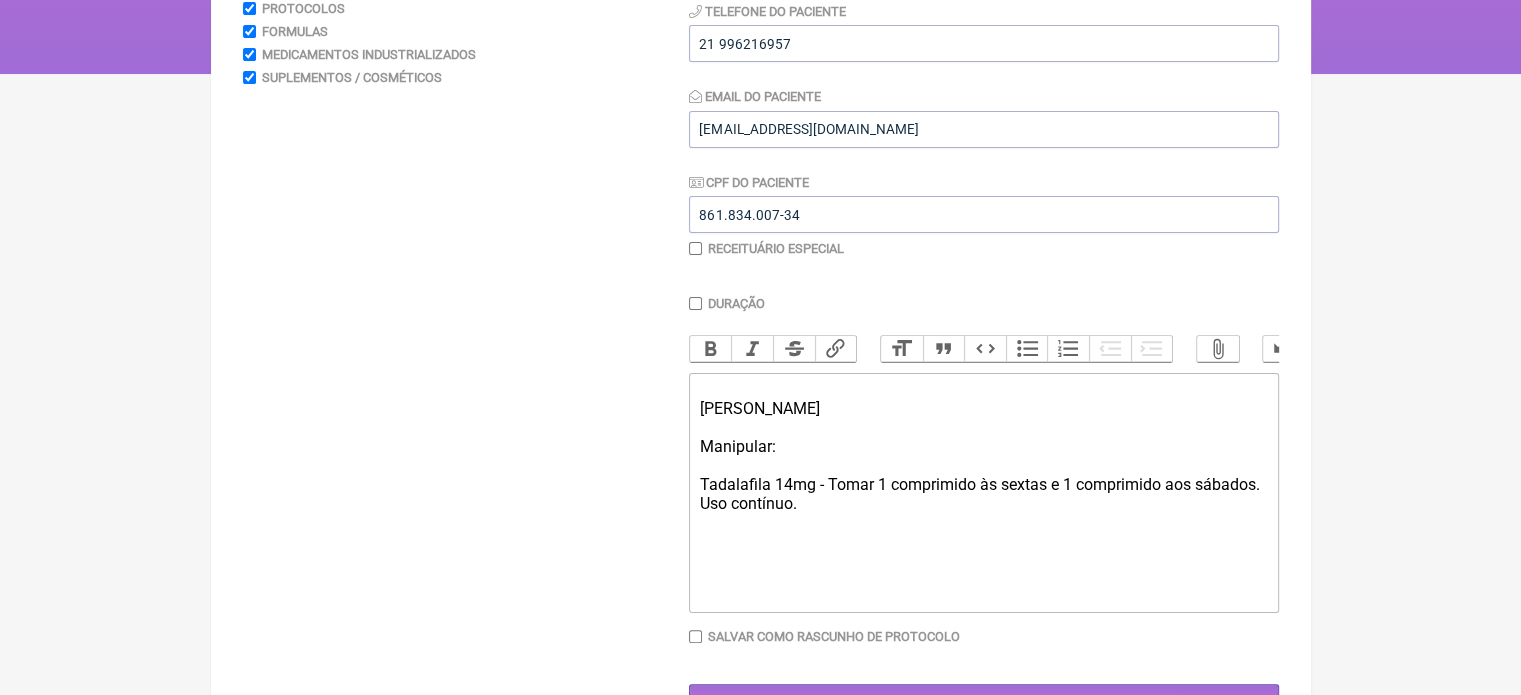 type on "<div>&nbsp;</div><div>Cesar Augusto Balthar Saraluz</div><div>&nbsp;</div><div>Manipular:</div><div>&nbsp;</div><div>Tadalafila 14mg - Tomar 1 comprimido às sextas e 1 comprimido aos sábados. Uso contínuo.</div><div>&nbsp;</div><div>&nbsp;</div>" 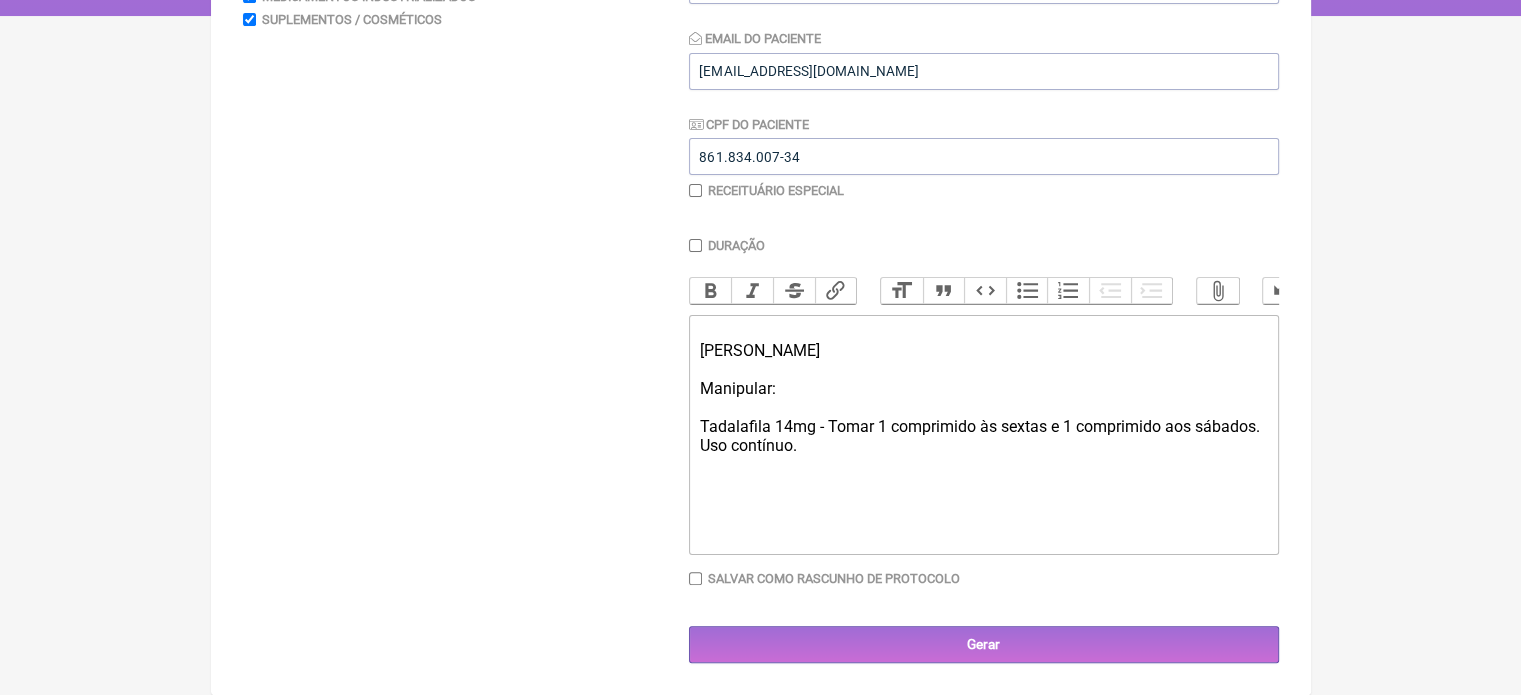 scroll, scrollTop: 399, scrollLeft: 0, axis: vertical 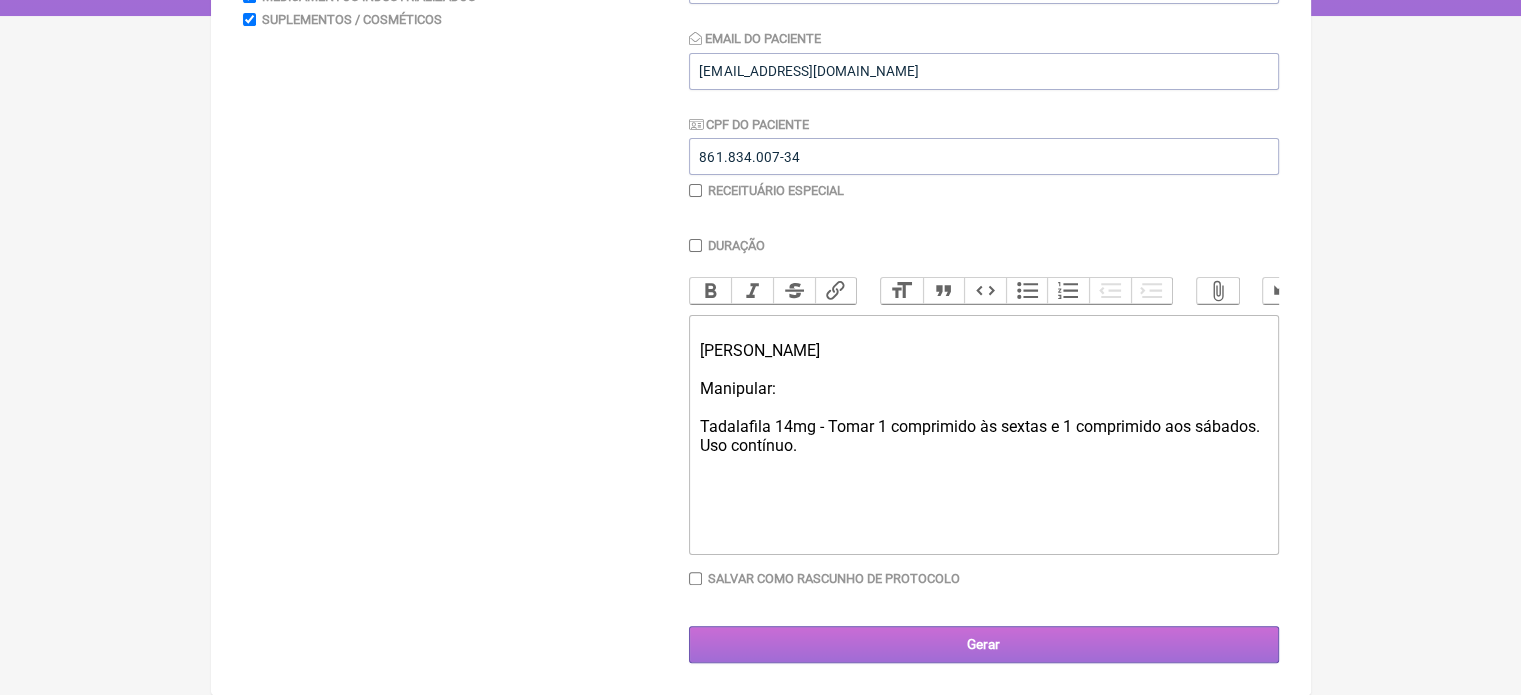click on "Gerar" at bounding box center [984, 644] 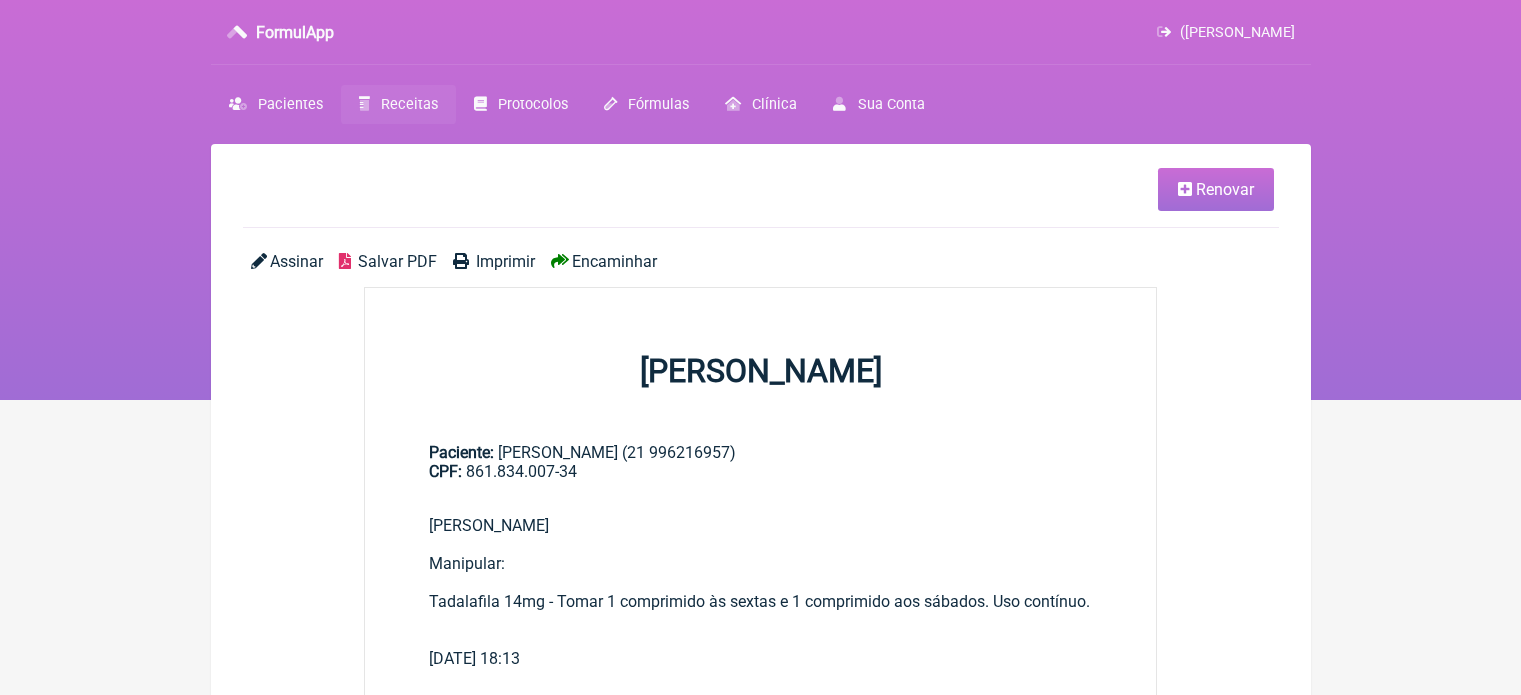 scroll, scrollTop: 0, scrollLeft: 0, axis: both 